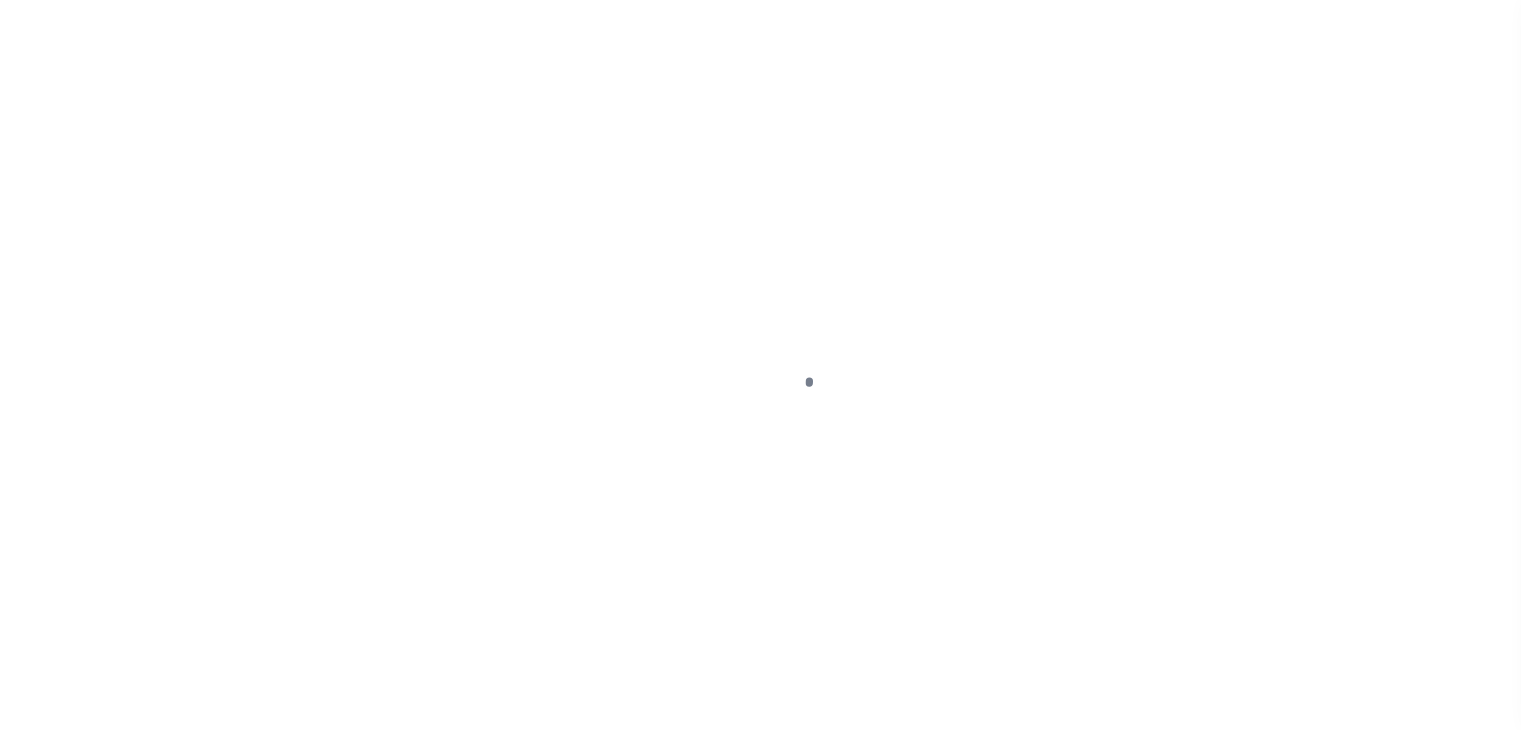 select on "CAC" 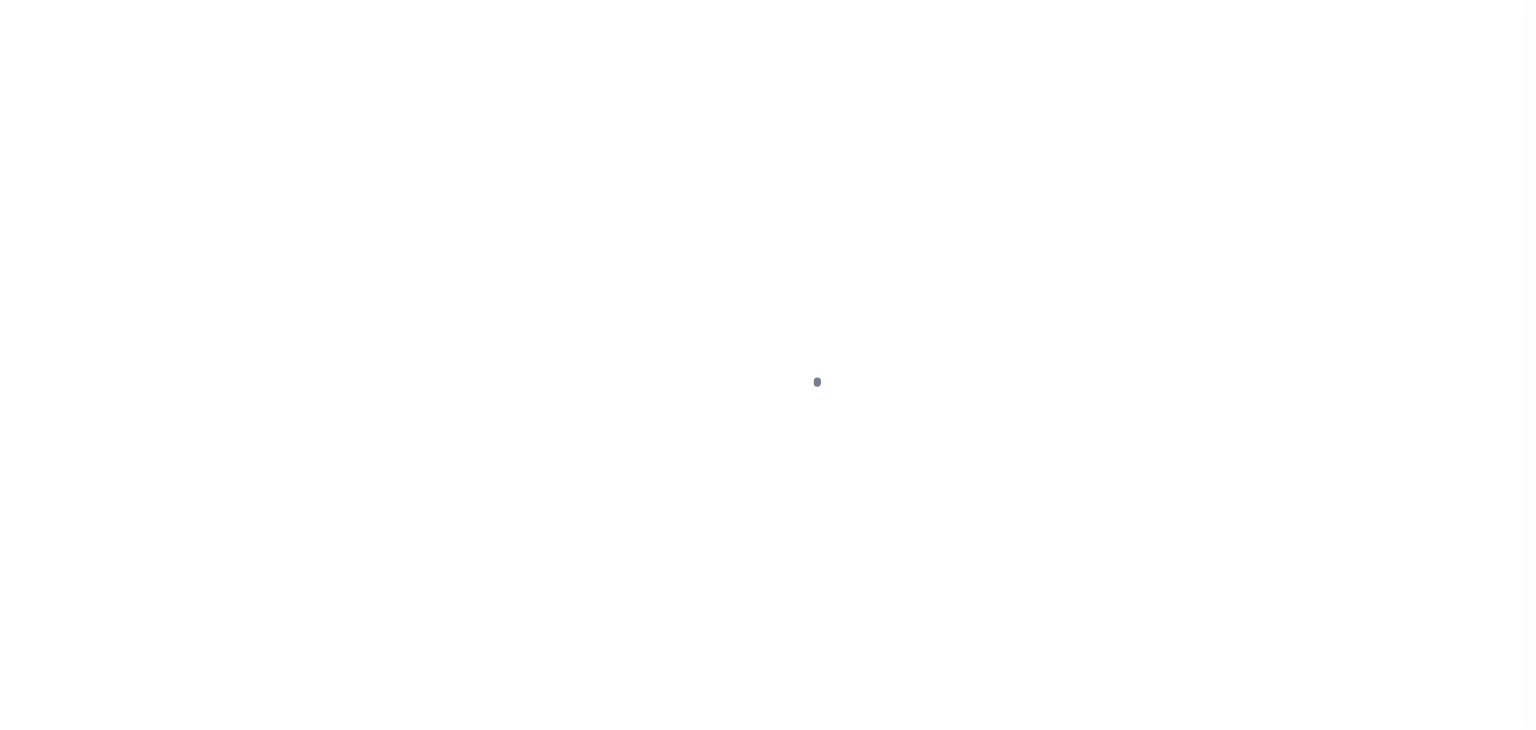 scroll, scrollTop: 0, scrollLeft: 0, axis: both 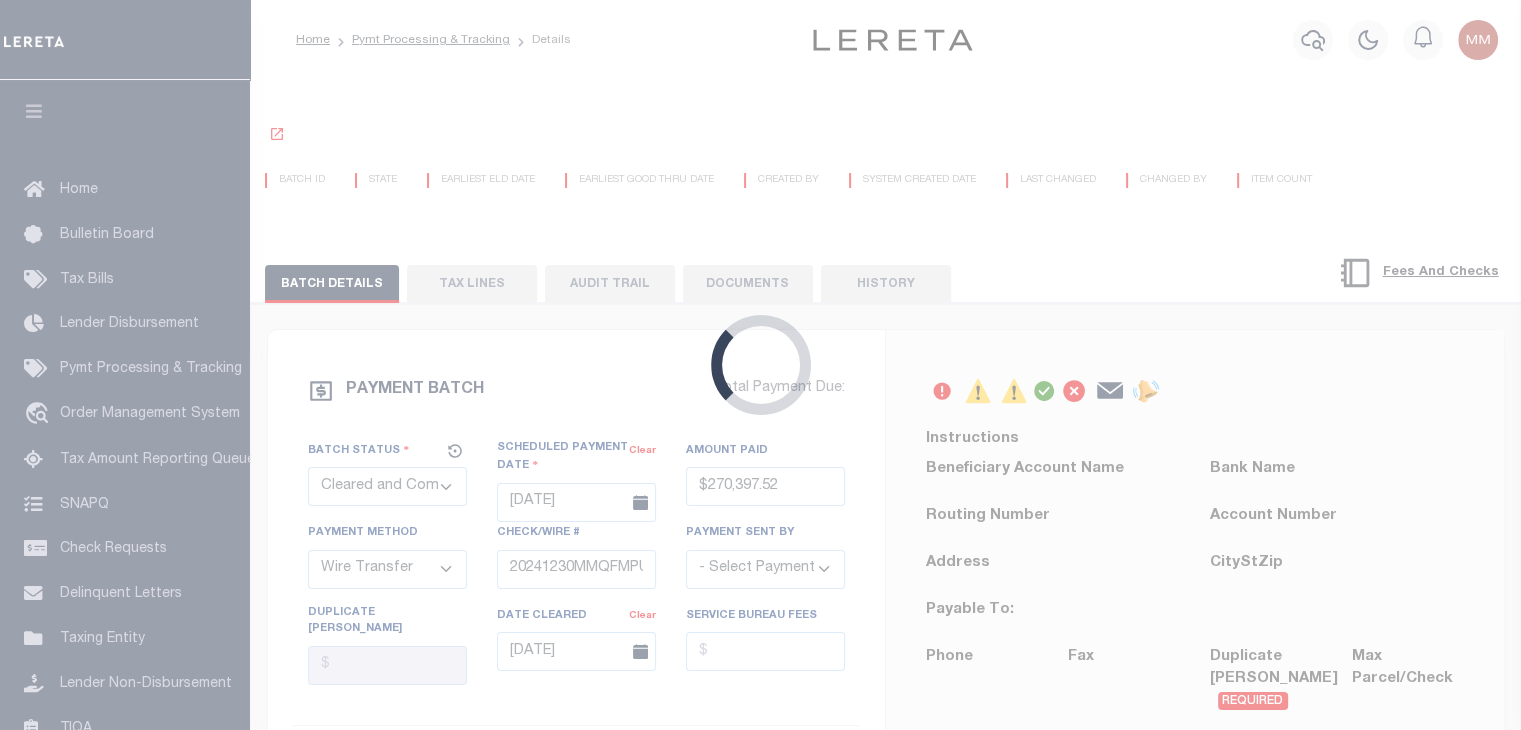 type on "$270,397.52" 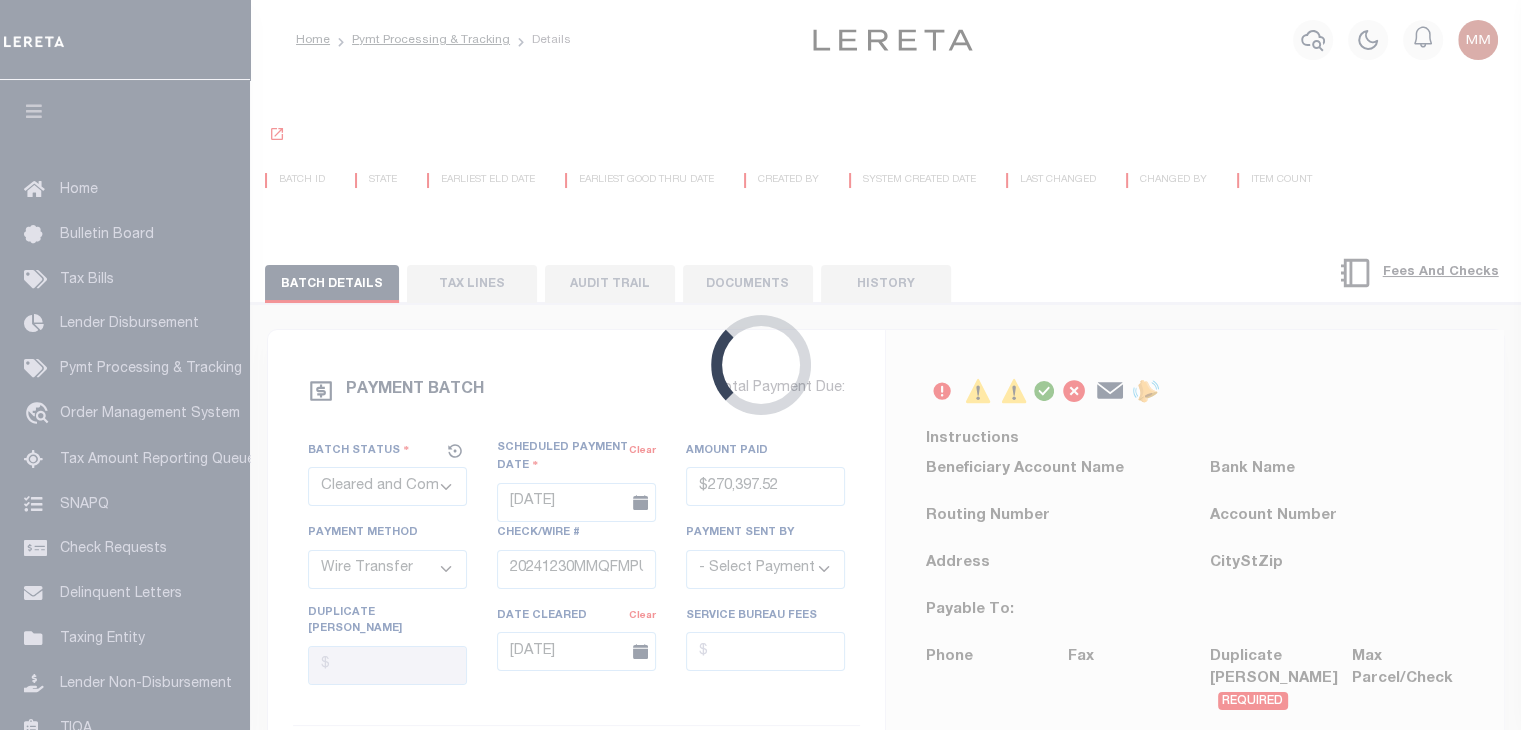 type on "1" 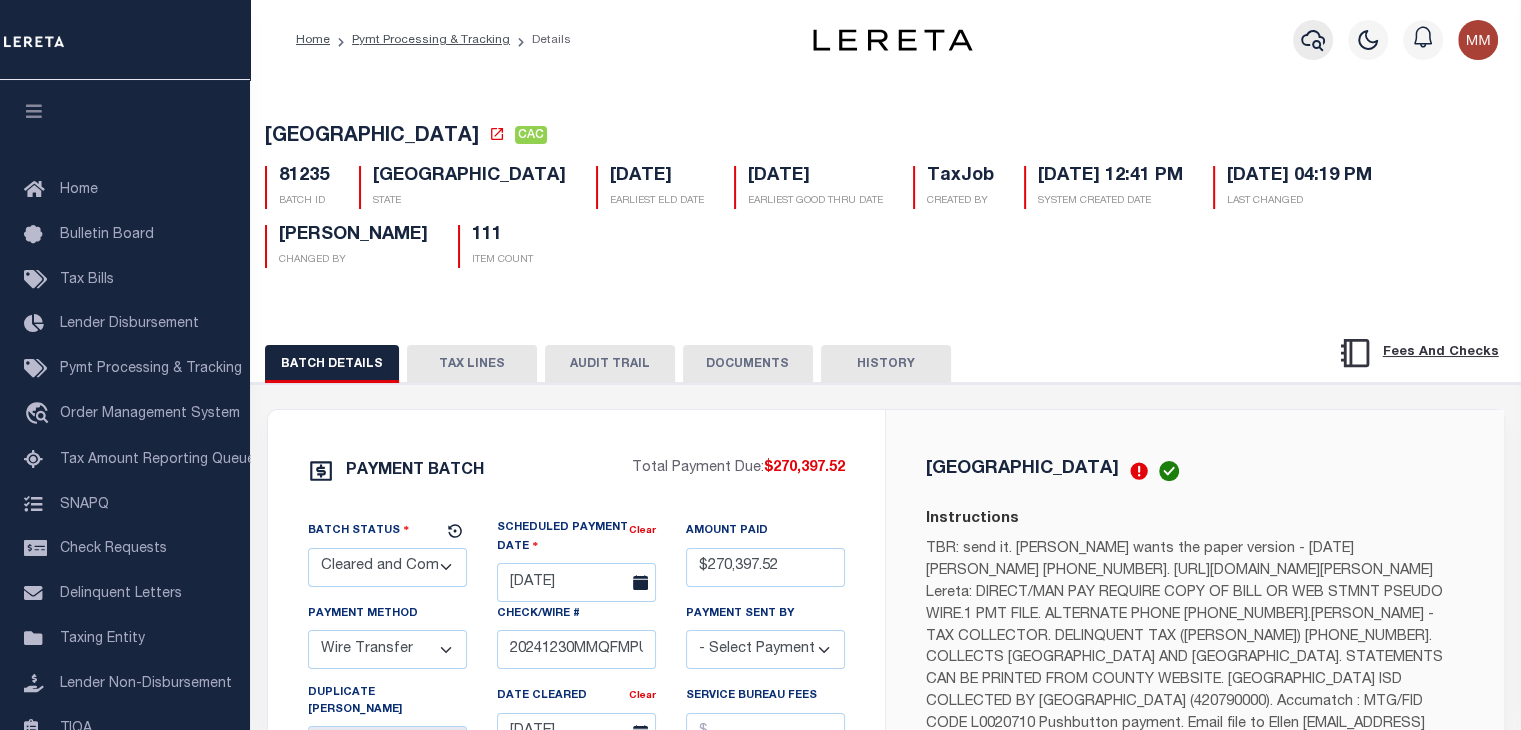 click at bounding box center (1313, 40) 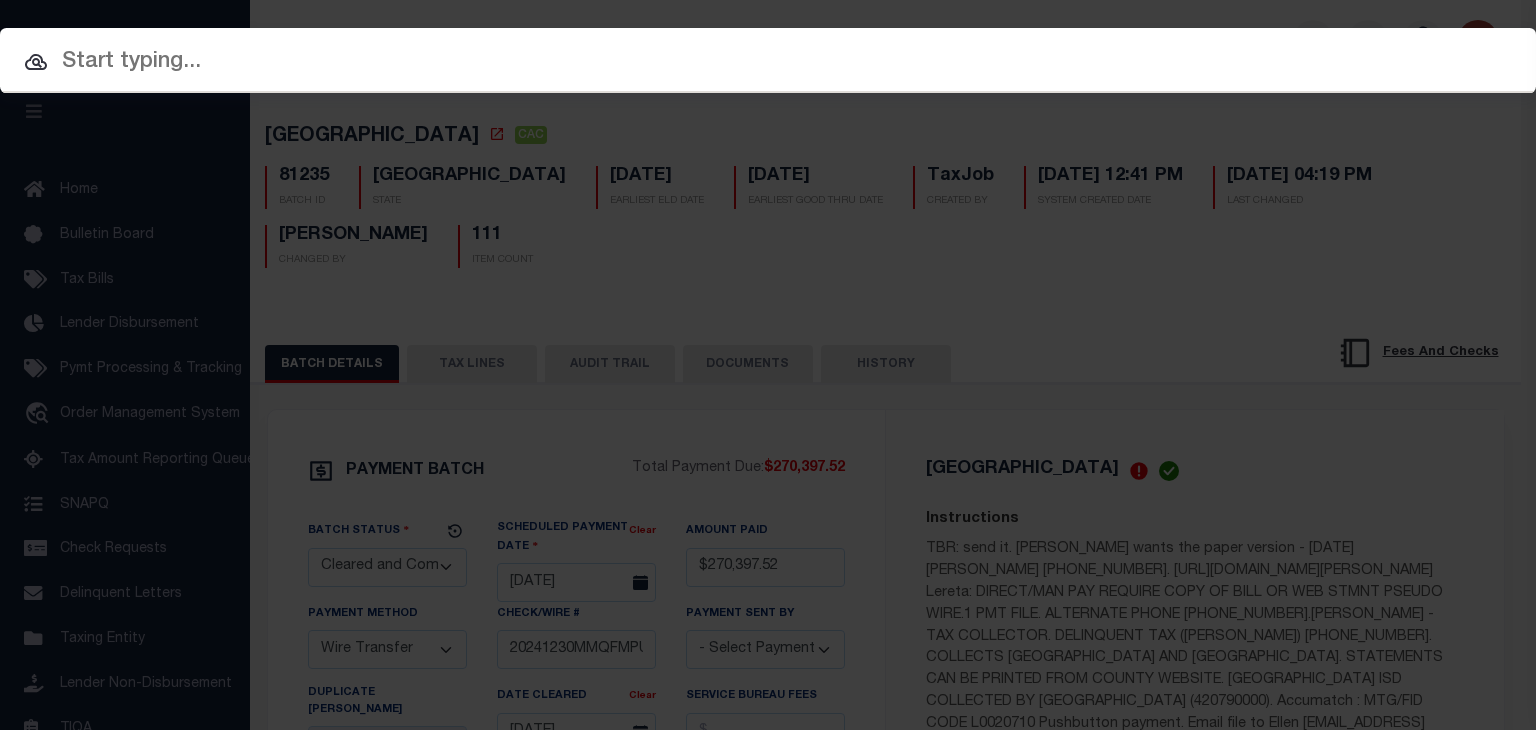 click at bounding box center (768, 60) 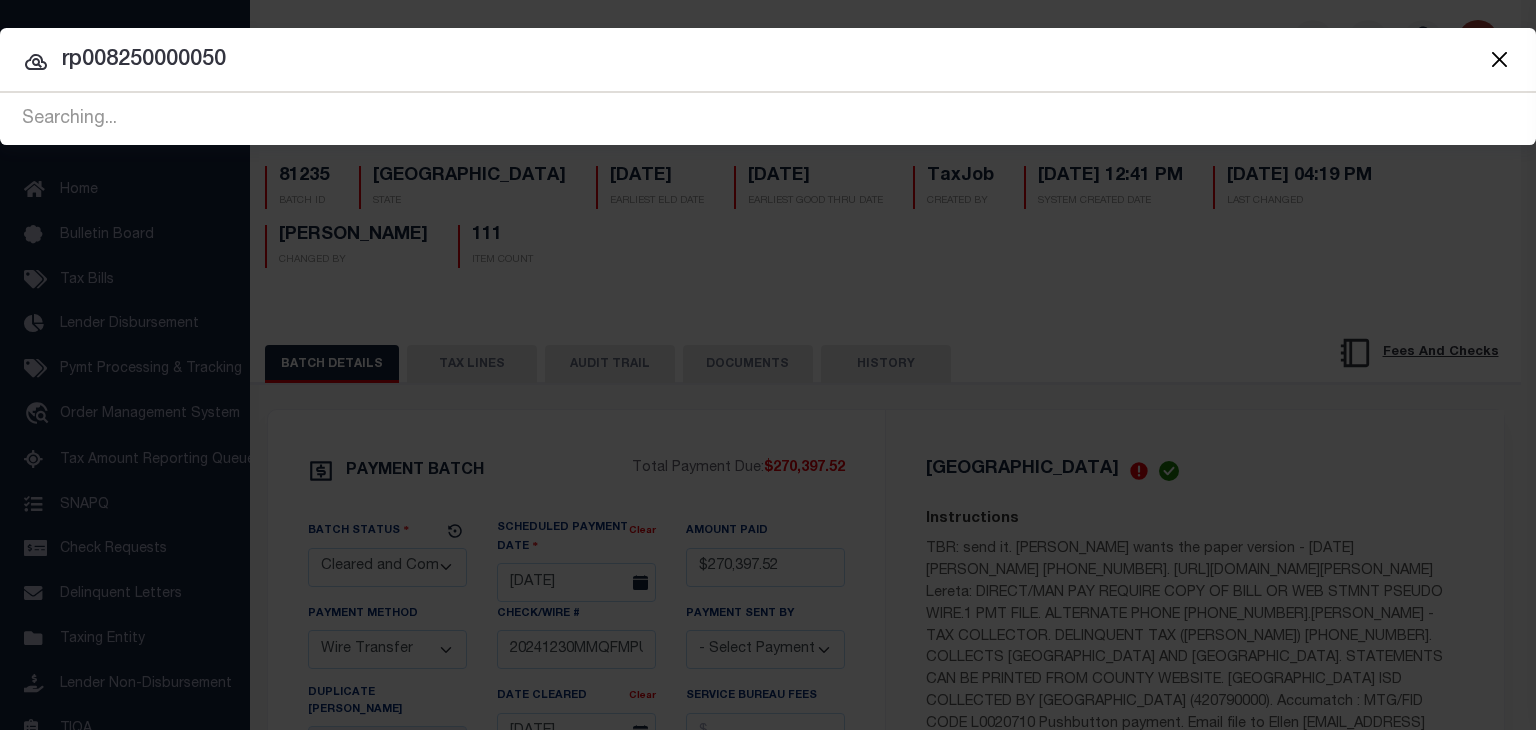 type on "rp008250000050" 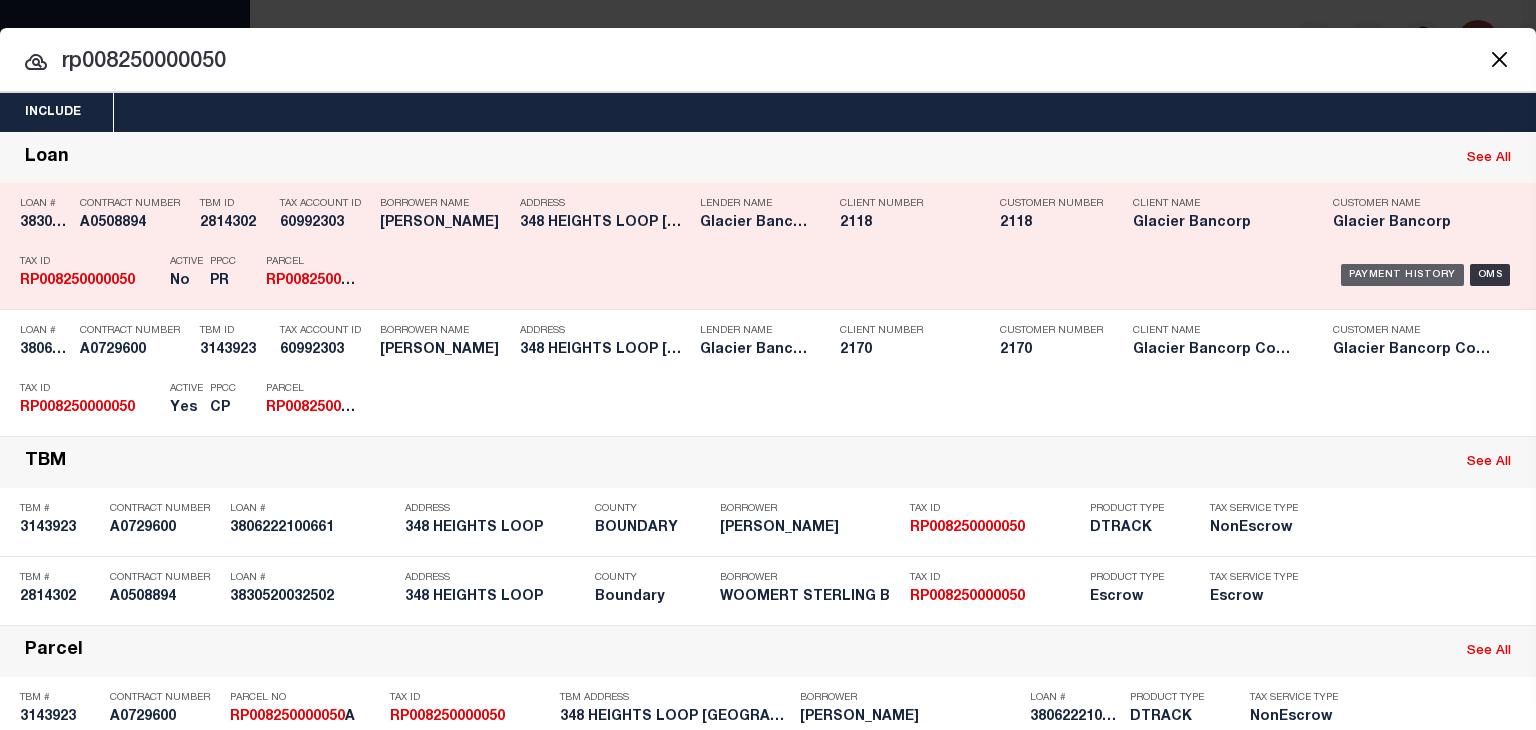 click on "Payment History" at bounding box center [1402, 275] 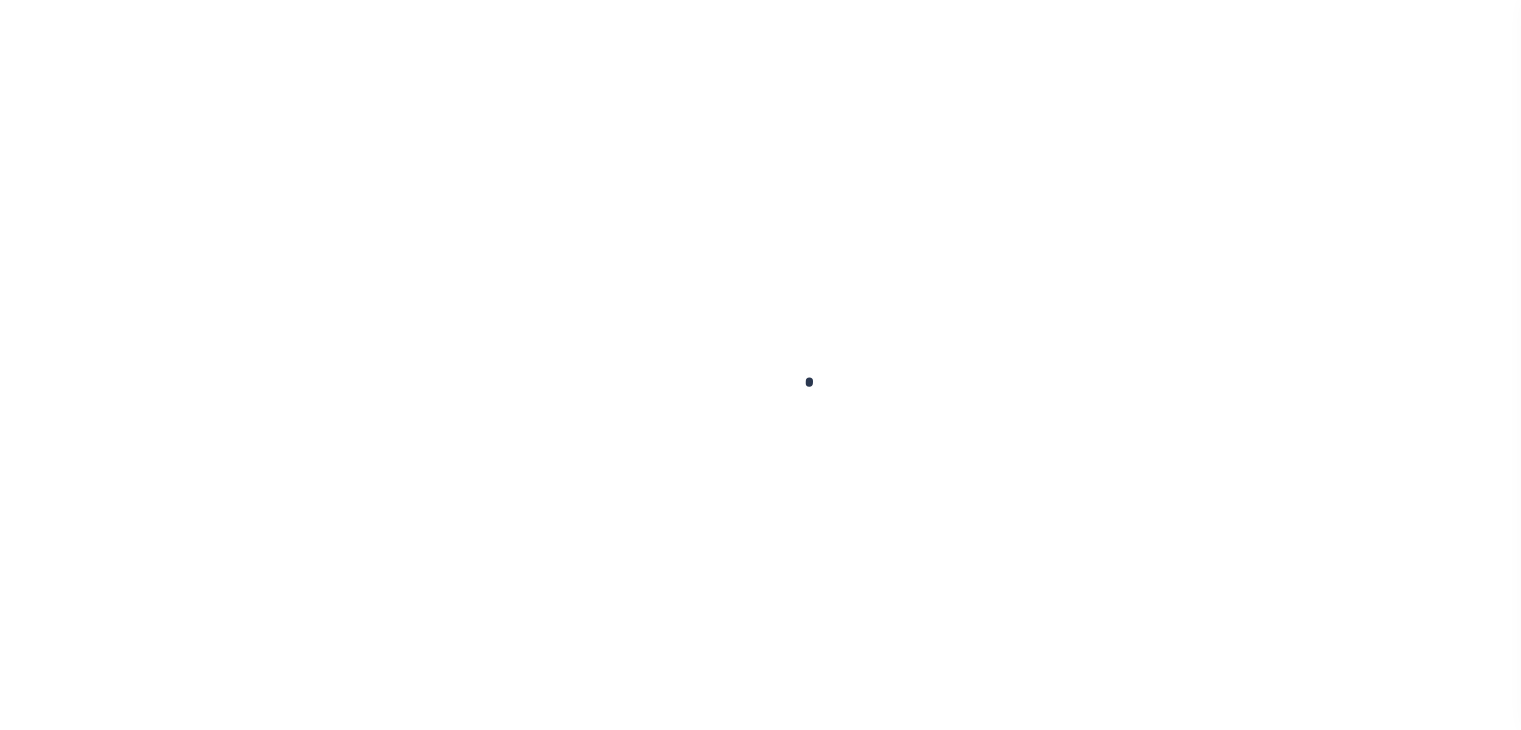 scroll, scrollTop: 0, scrollLeft: 0, axis: both 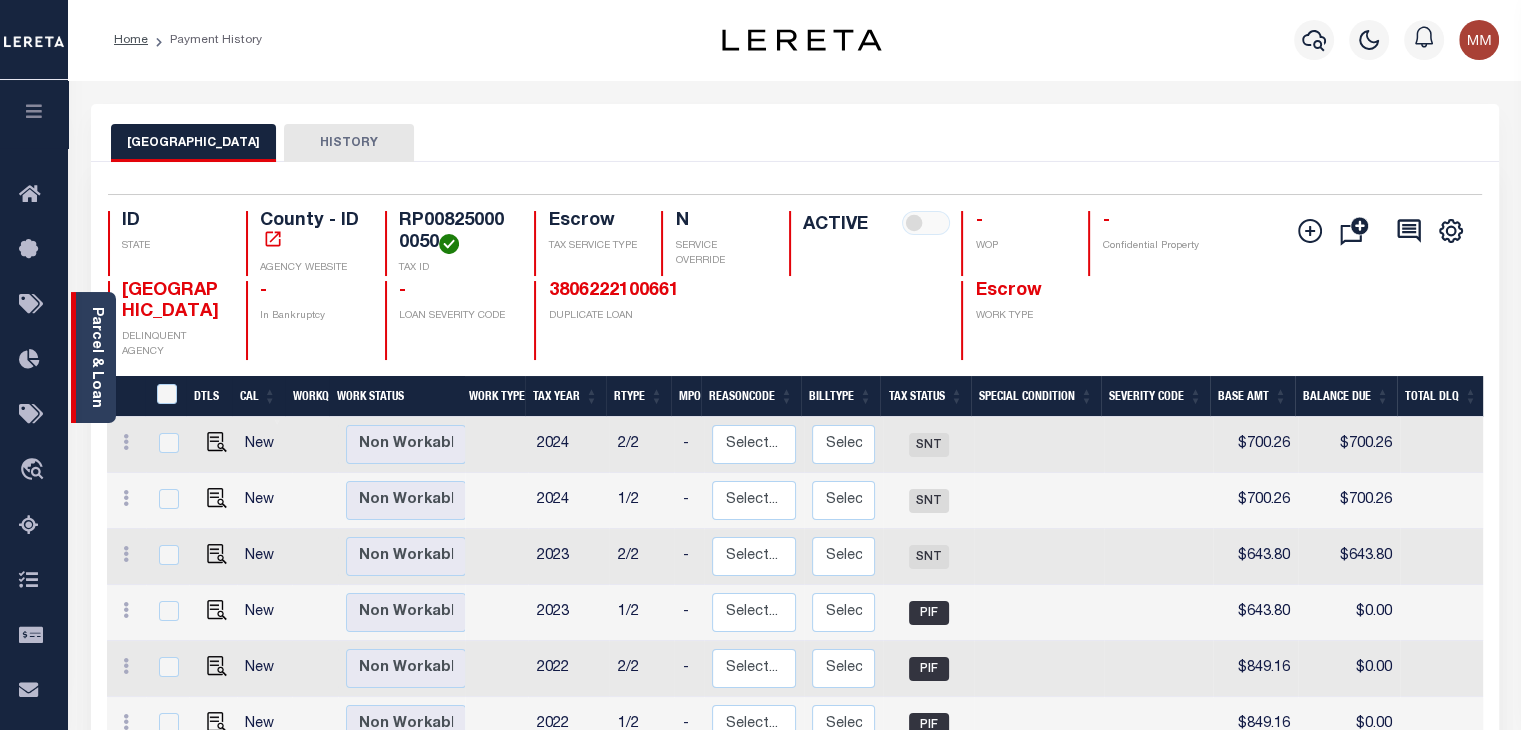 click on "Parcel & Loan" at bounding box center [96, 357] 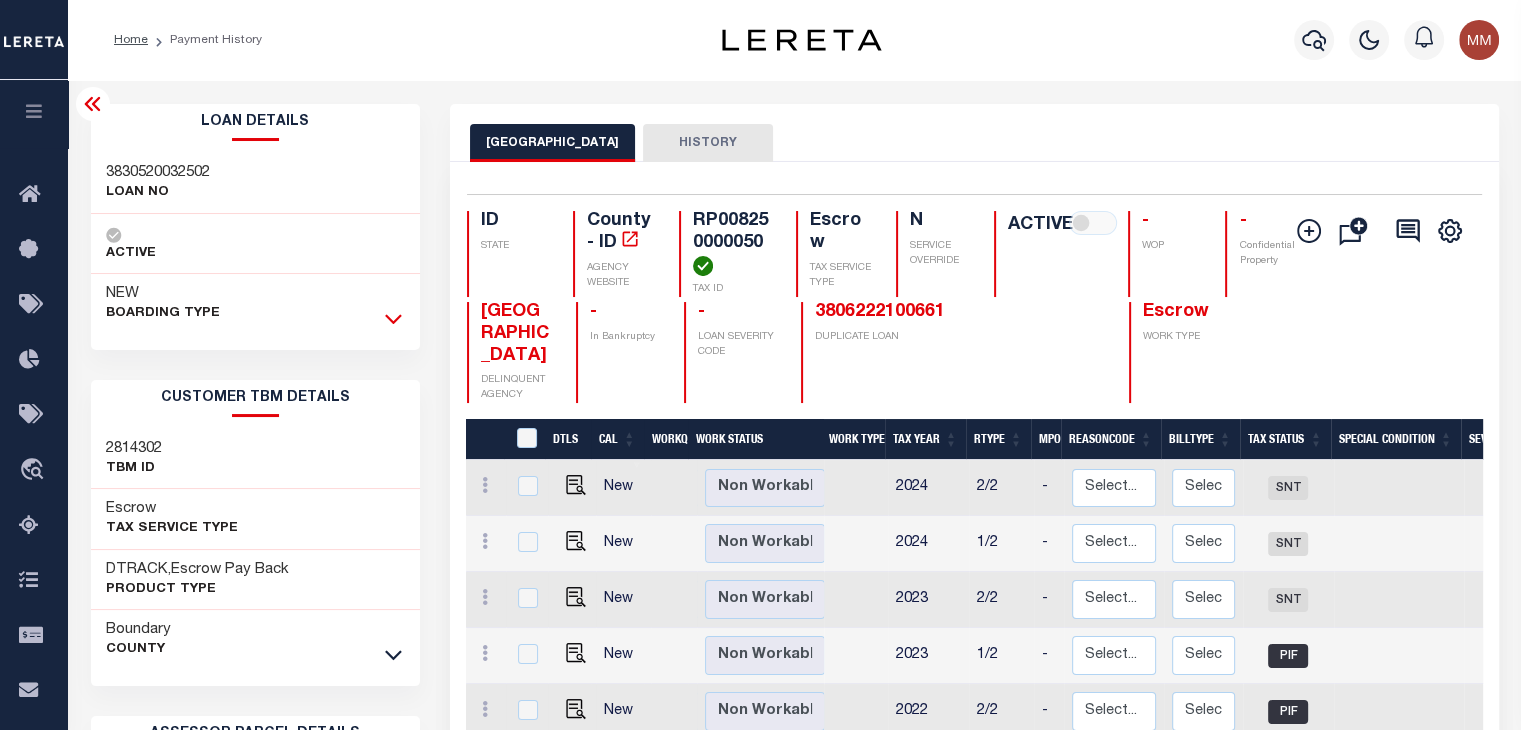 click 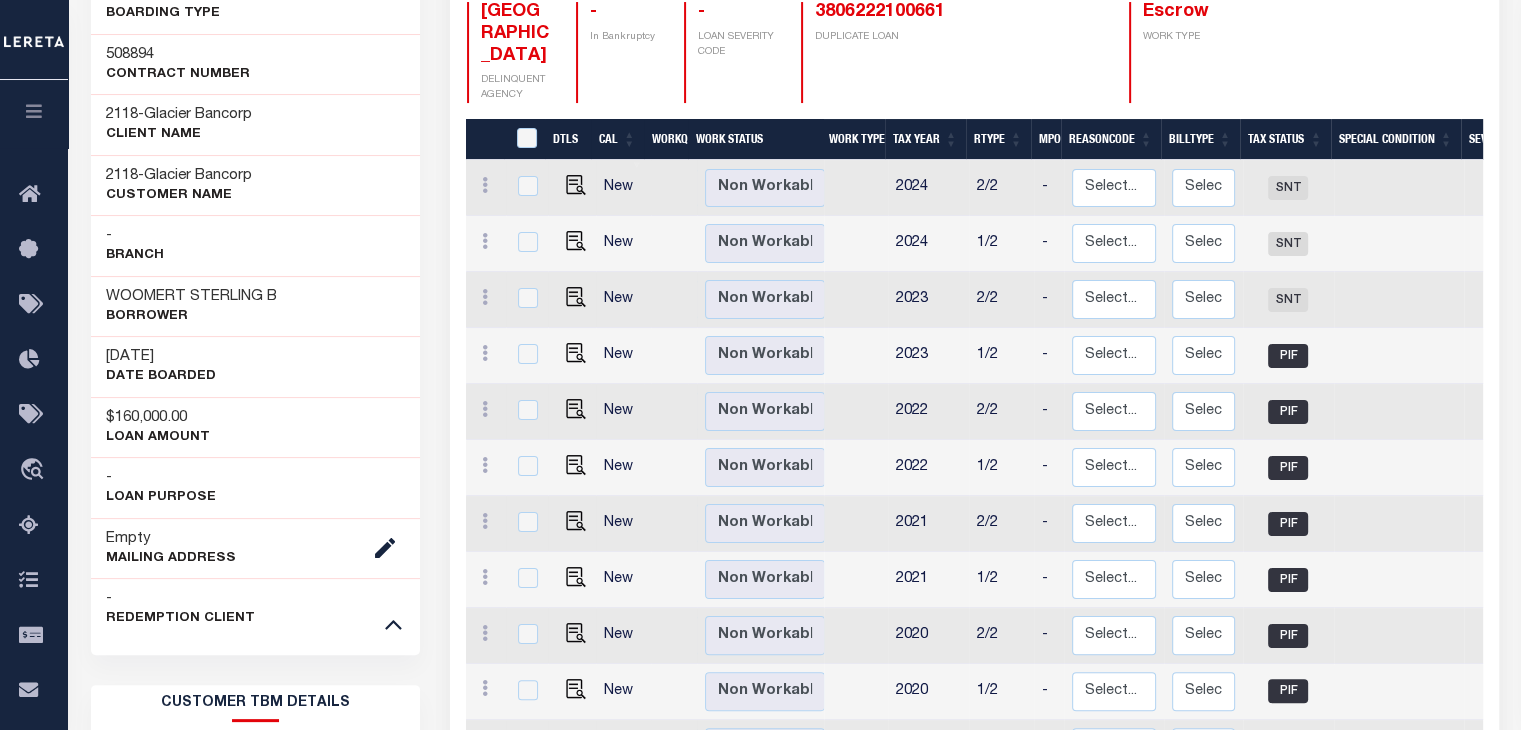 scroll, scrollTop: 700, scrollLeft: 0, axis: vertical 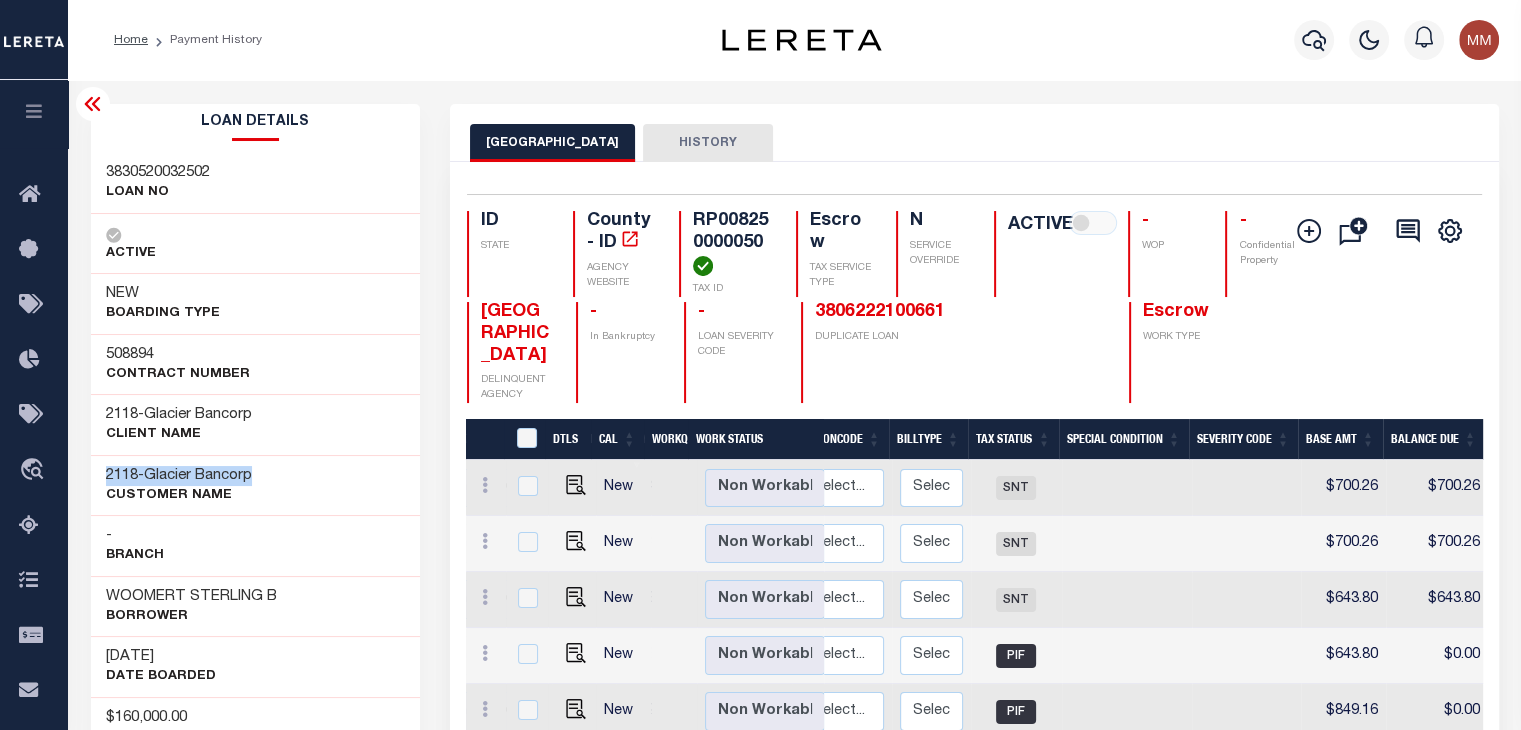 drag, startPoint x: 96, startPoint y: 476, endPoint x: 36, endPoint y: 433, distance: 73.817345 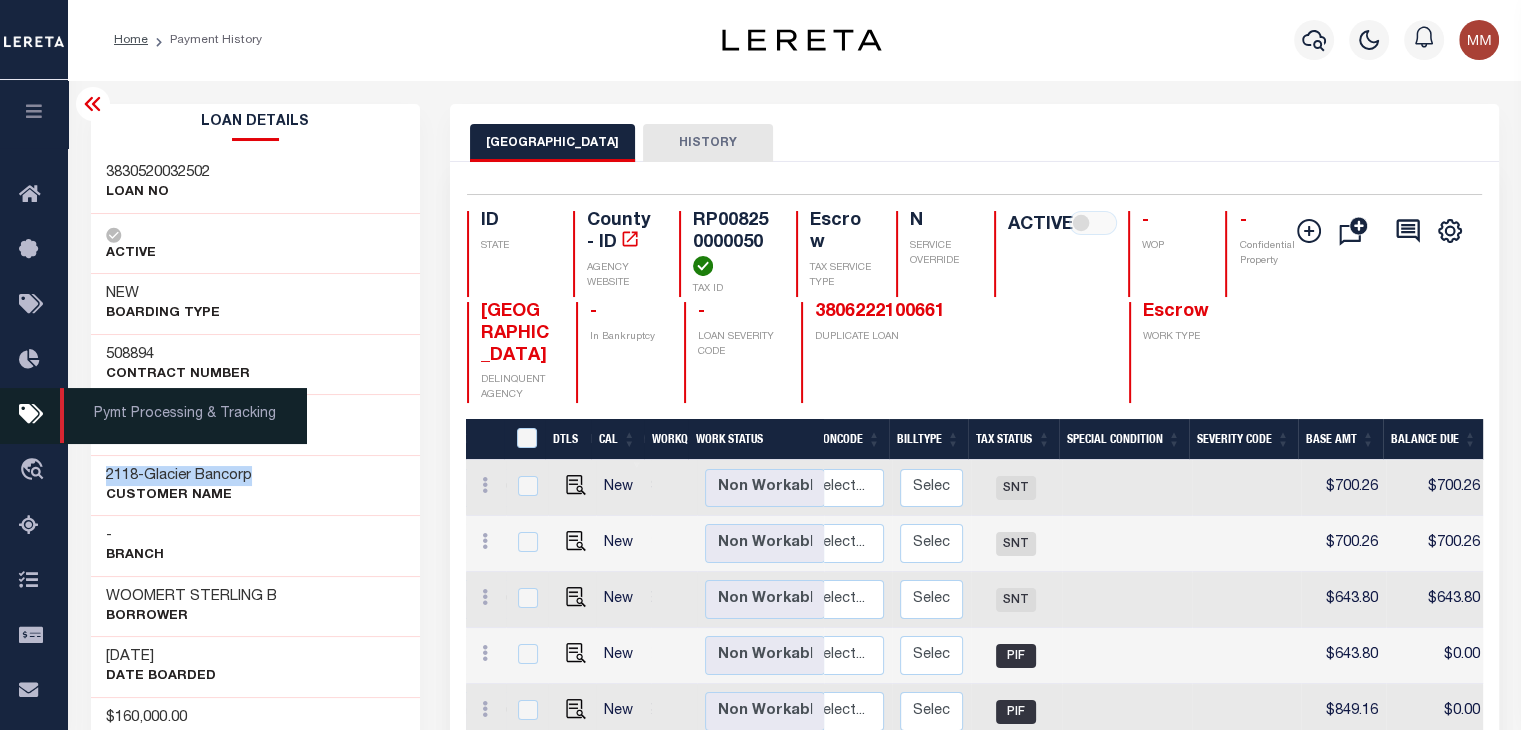 copy on "2118  -  Glacier Bancorp" 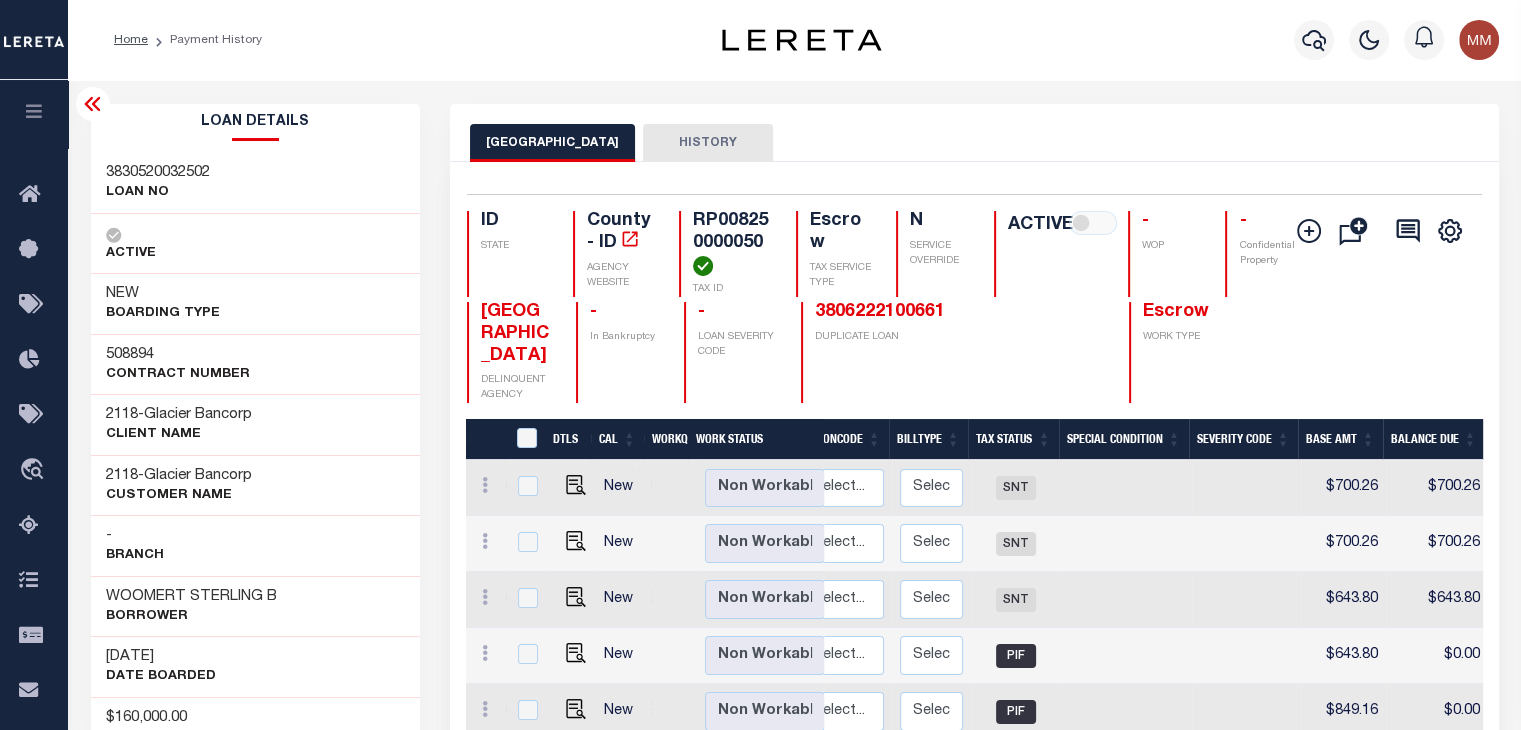 click on "Loan Details
3830520032502
LOAN NO
ACTIVE NEW BOARDING TYPE" at bounding box center (256, 981) 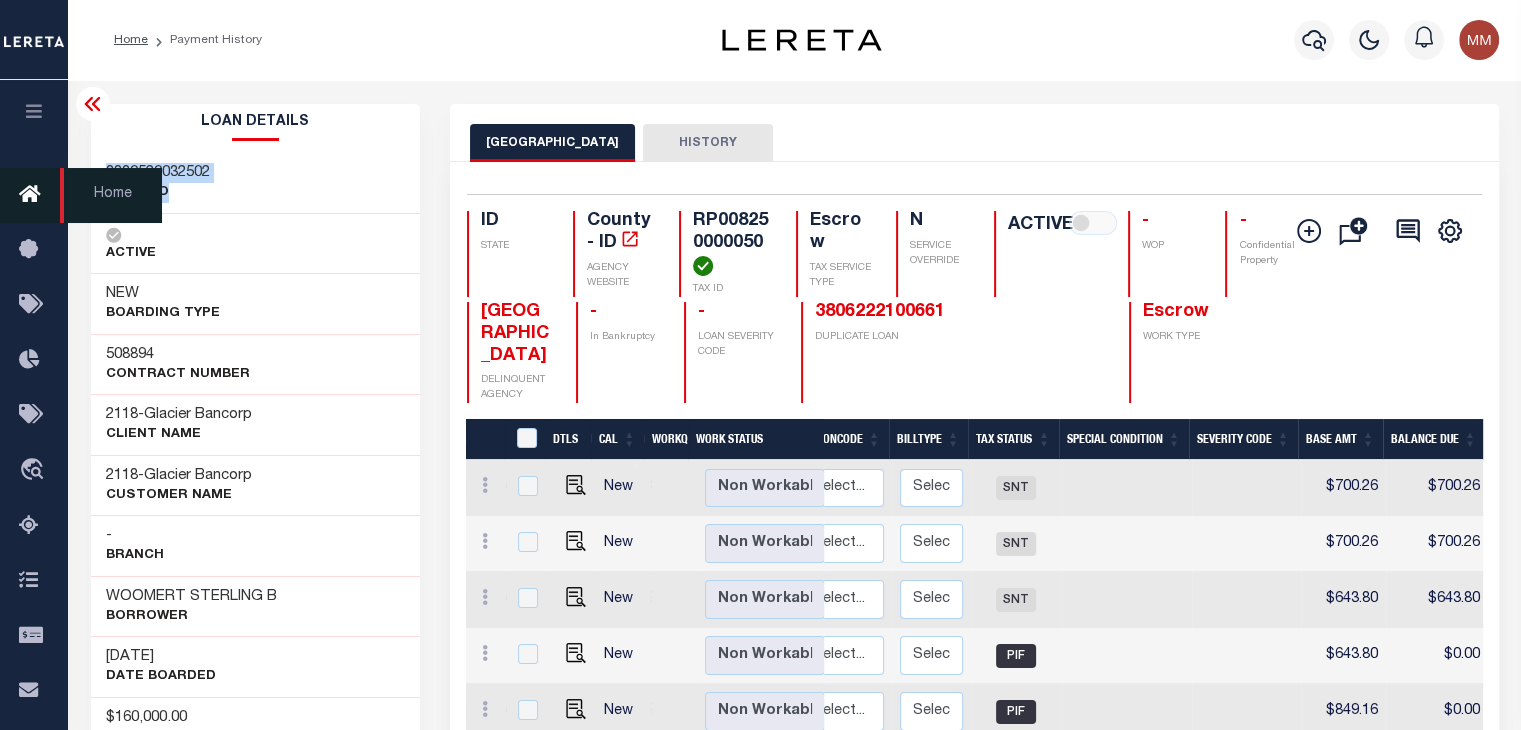 drag, startPoint x: 104, startPoint y: 167, endPoint x: 54, endPoint y: 209, distance: 65.29931 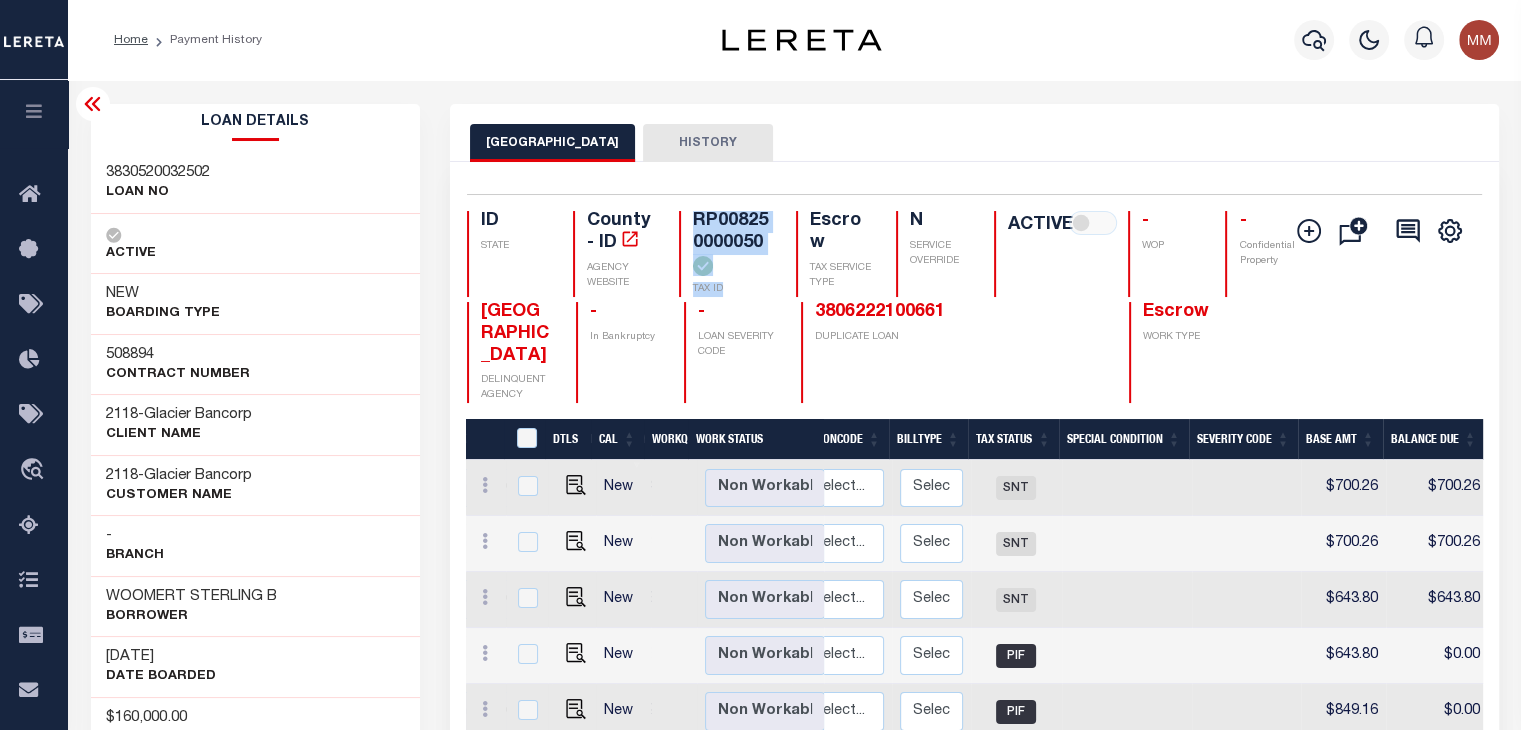 drag, startPoint x: 690, startPoint y: 217, endPoint x: 571, endPoint y: 369, distance: 193.04144 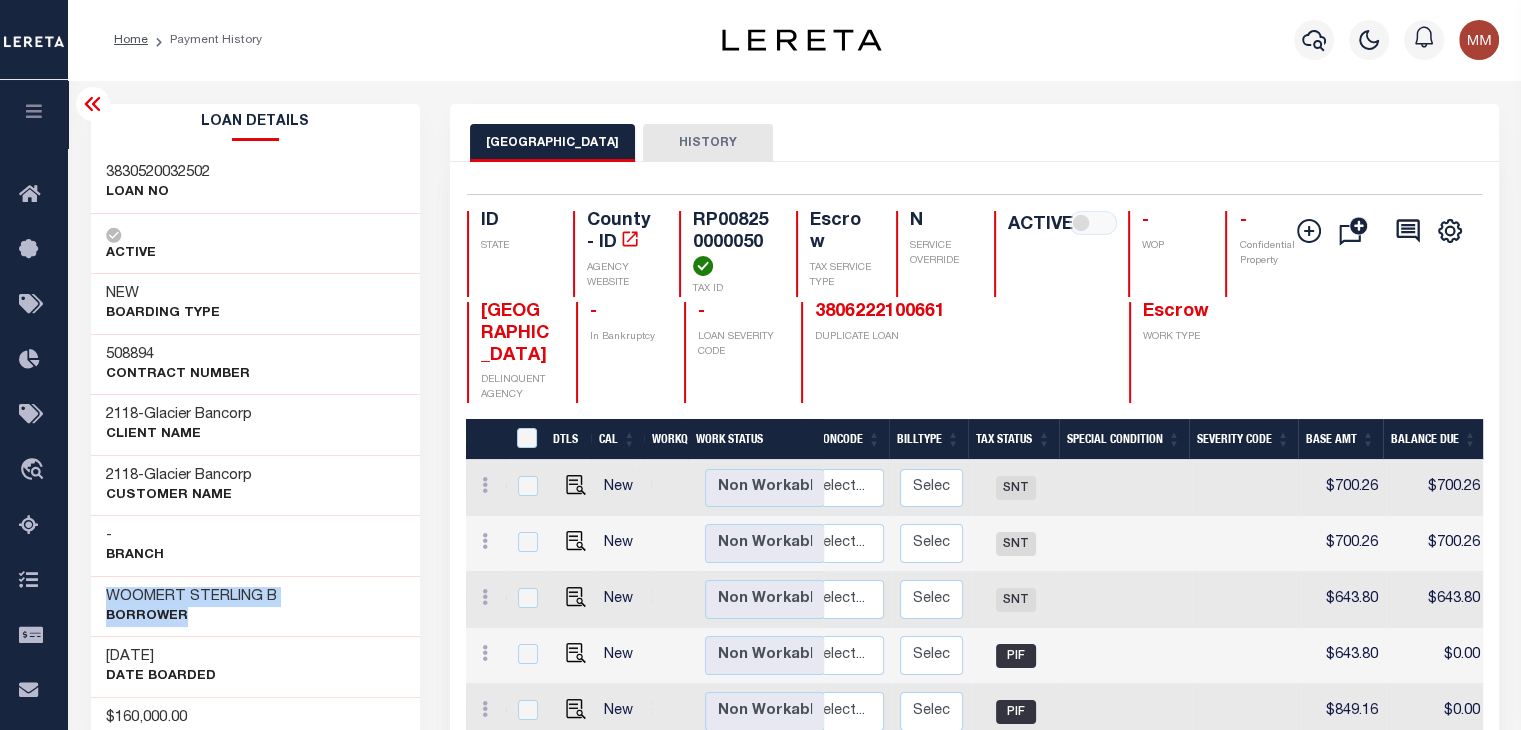drag, startPoint x: 108, startPoint y: 592, endPoint x: 244, endPoint y: 609, distance: 137.05838 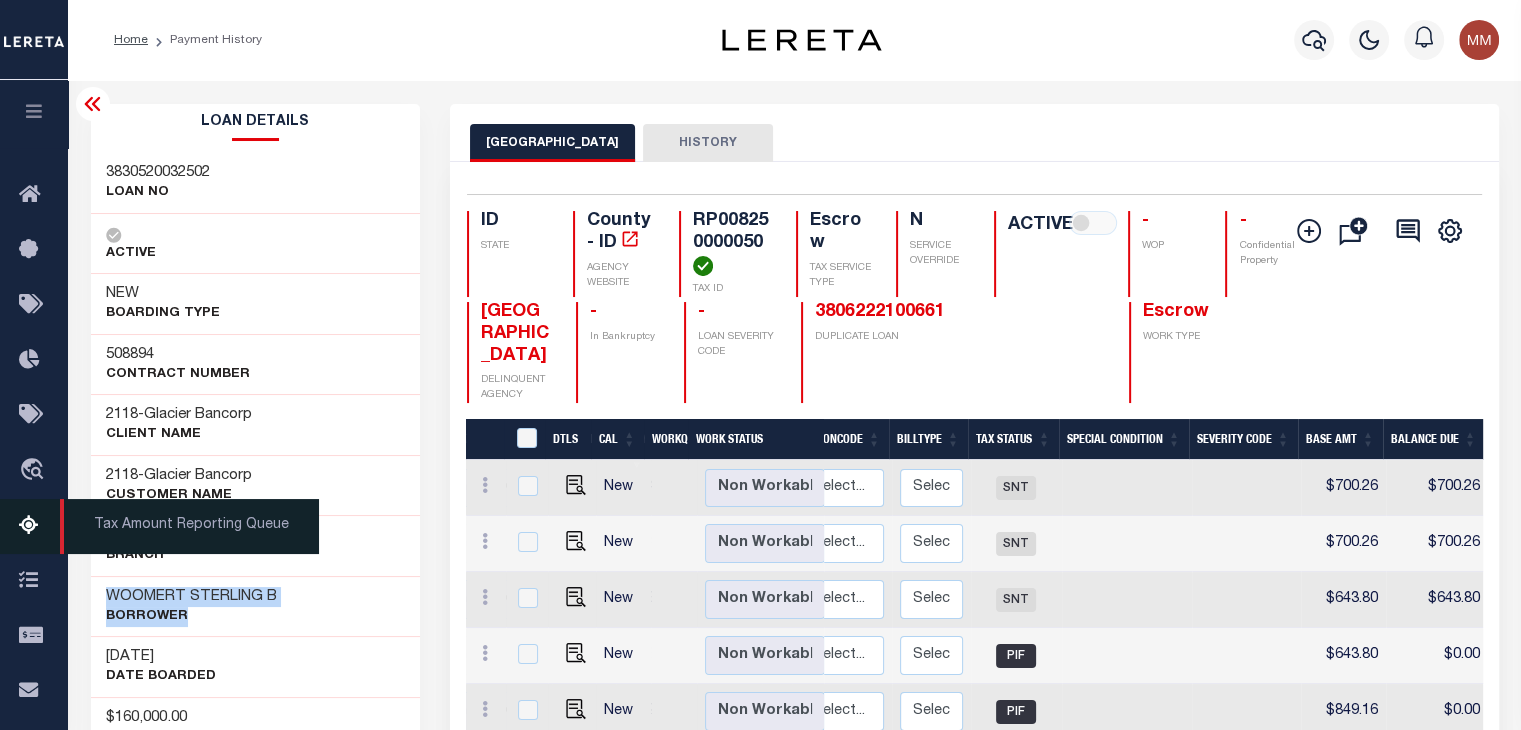 copy on "WOOMERT STERLING B
Borrower" 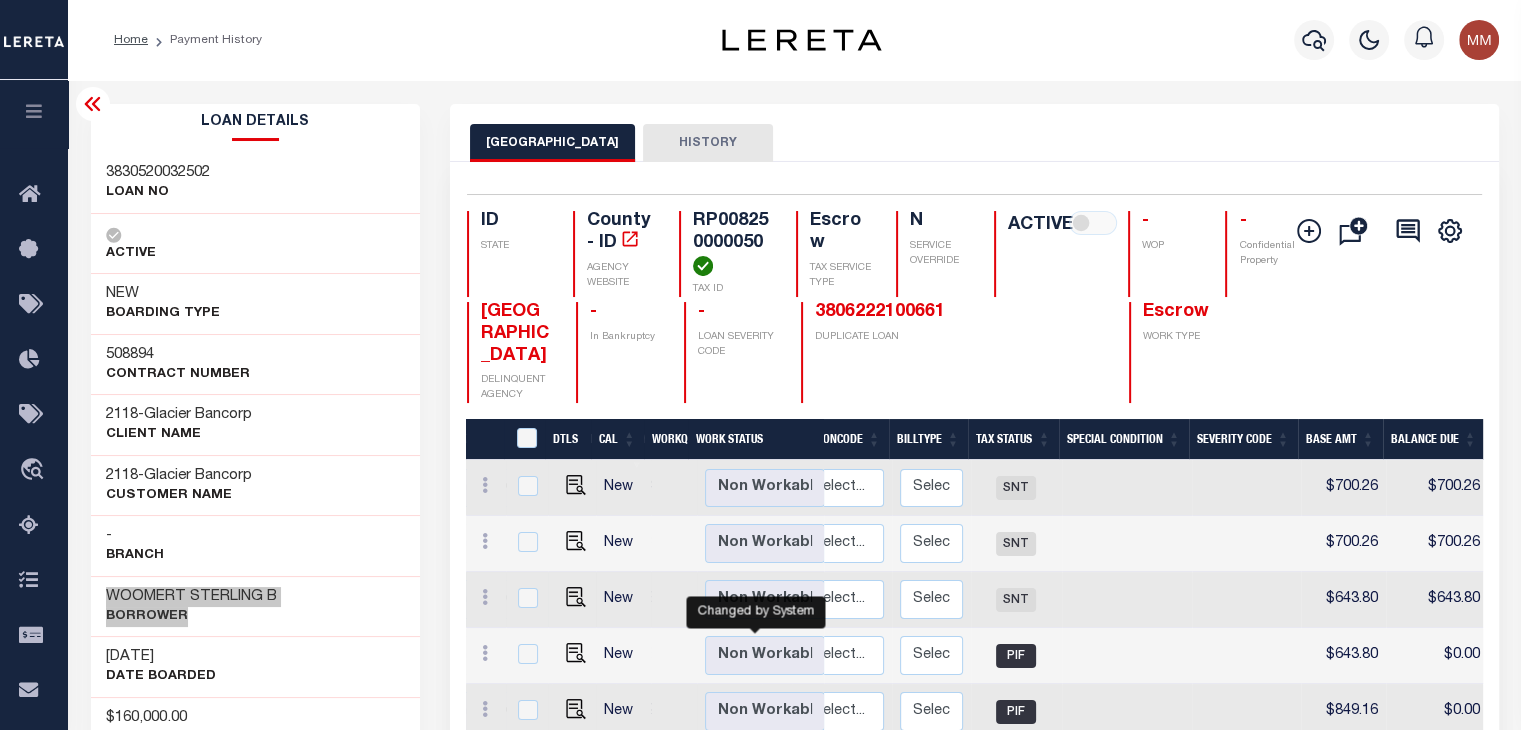 scroll, scrollTop: 1, scrollLeft: 0, axis: vertical 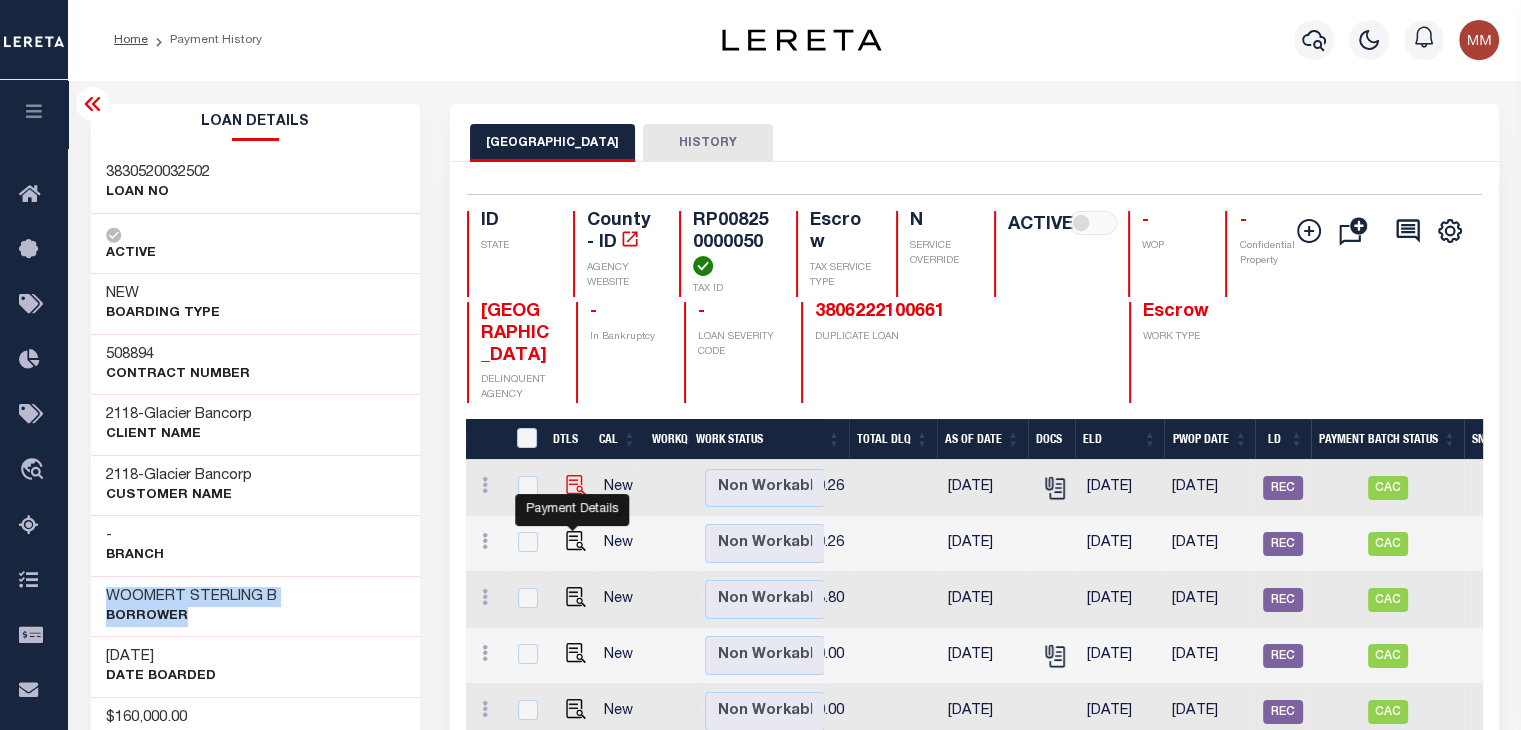 click at bounding box center (576, 485) 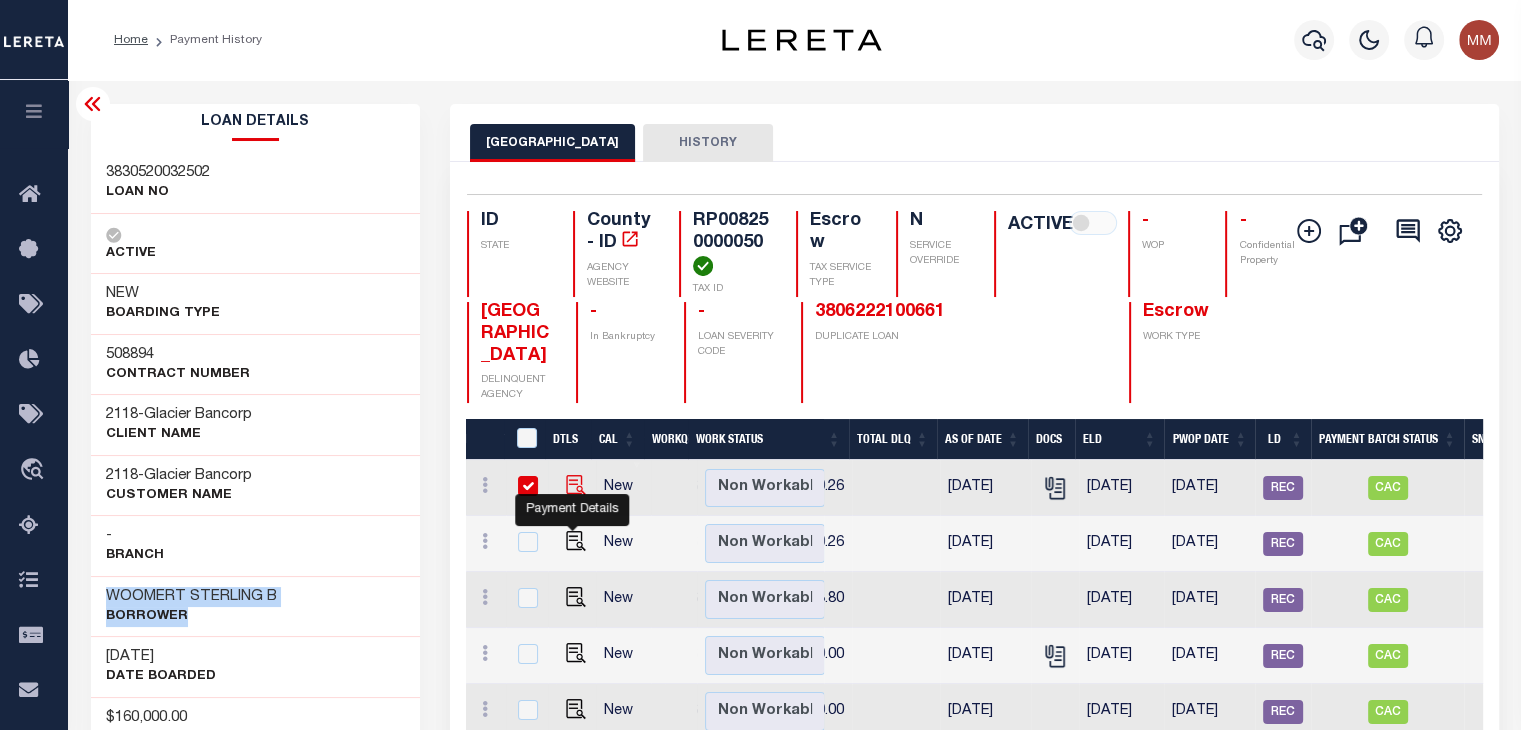 checkbox on "true" 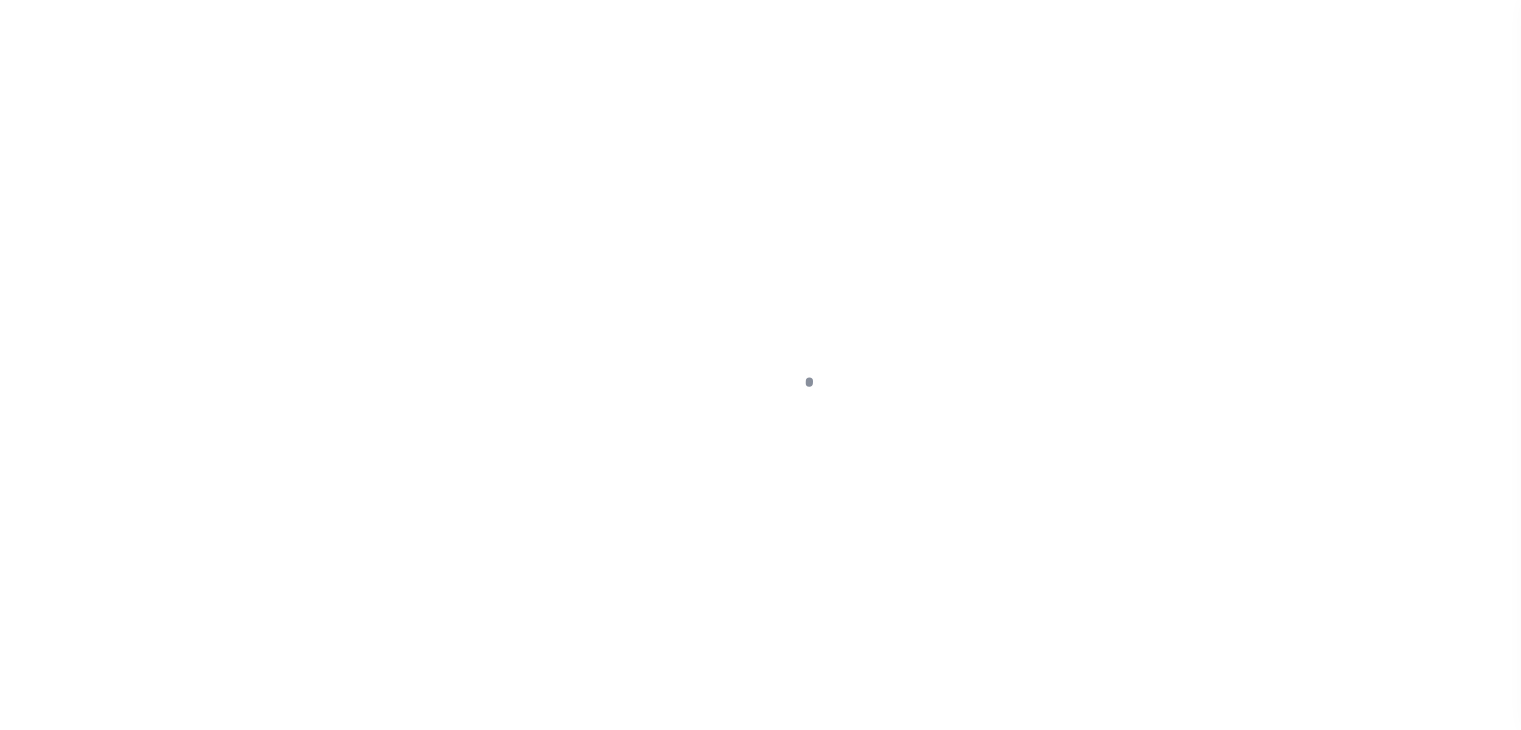 checkbox on "false" 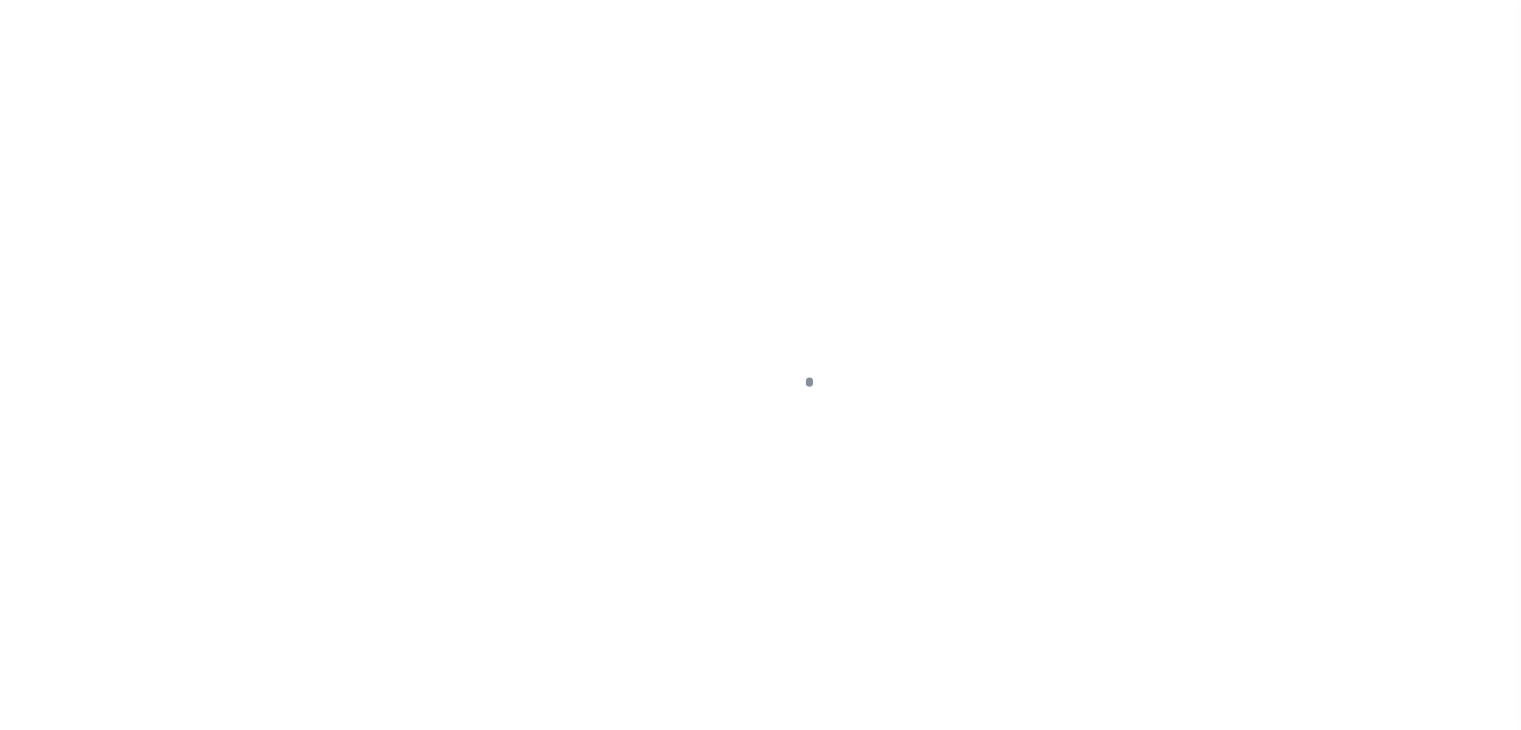 select on "SNT" 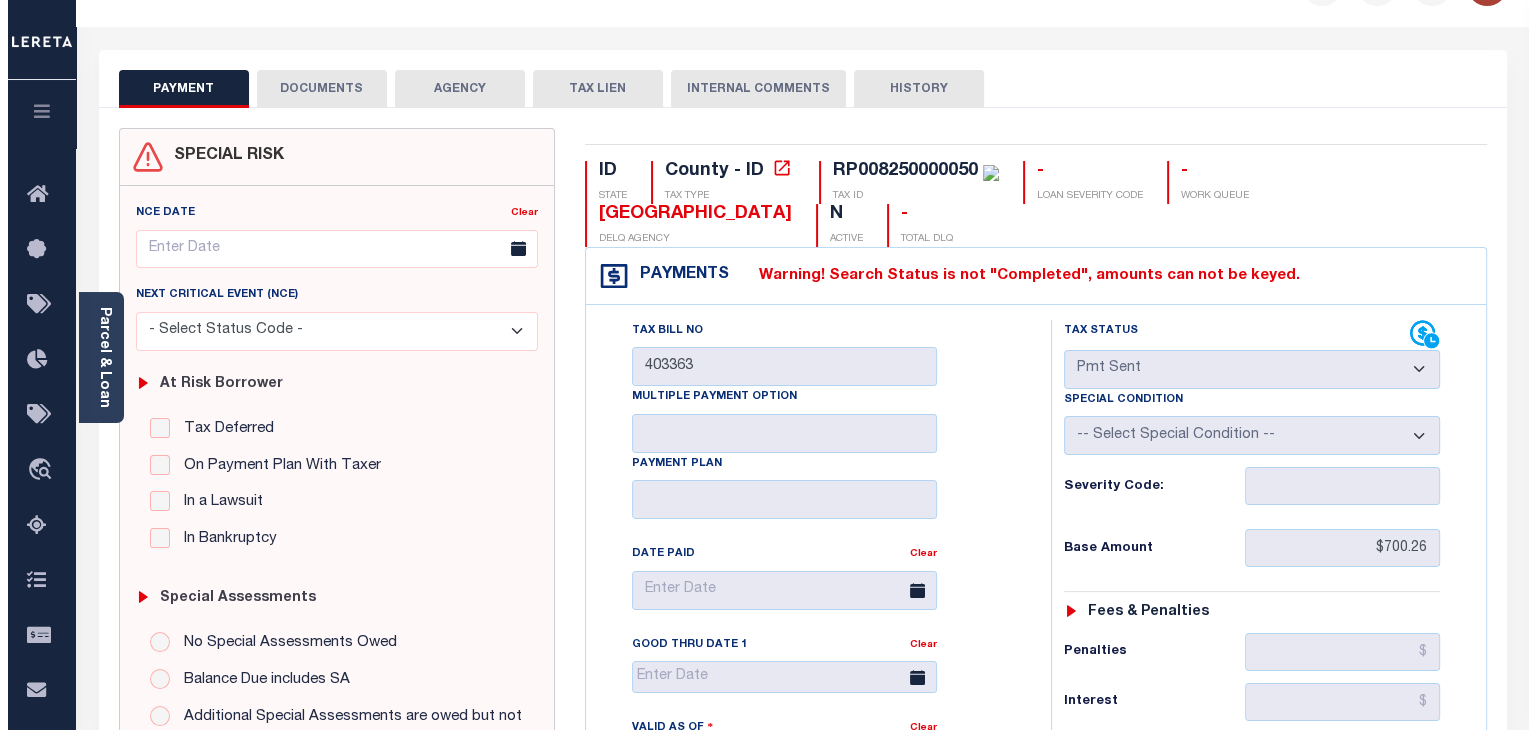scroll, scrollTop: 0, scrollLeft: 0, axis: both 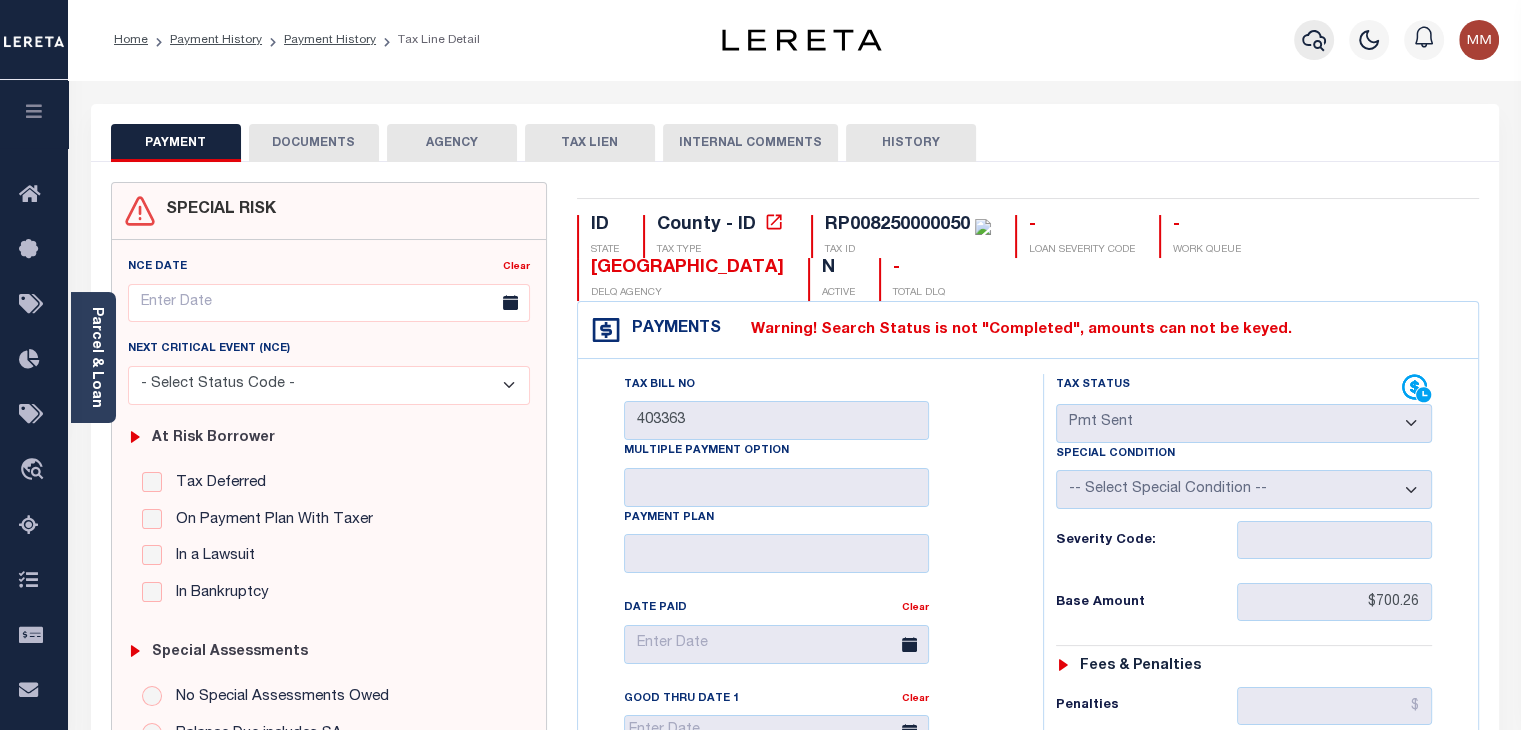 click 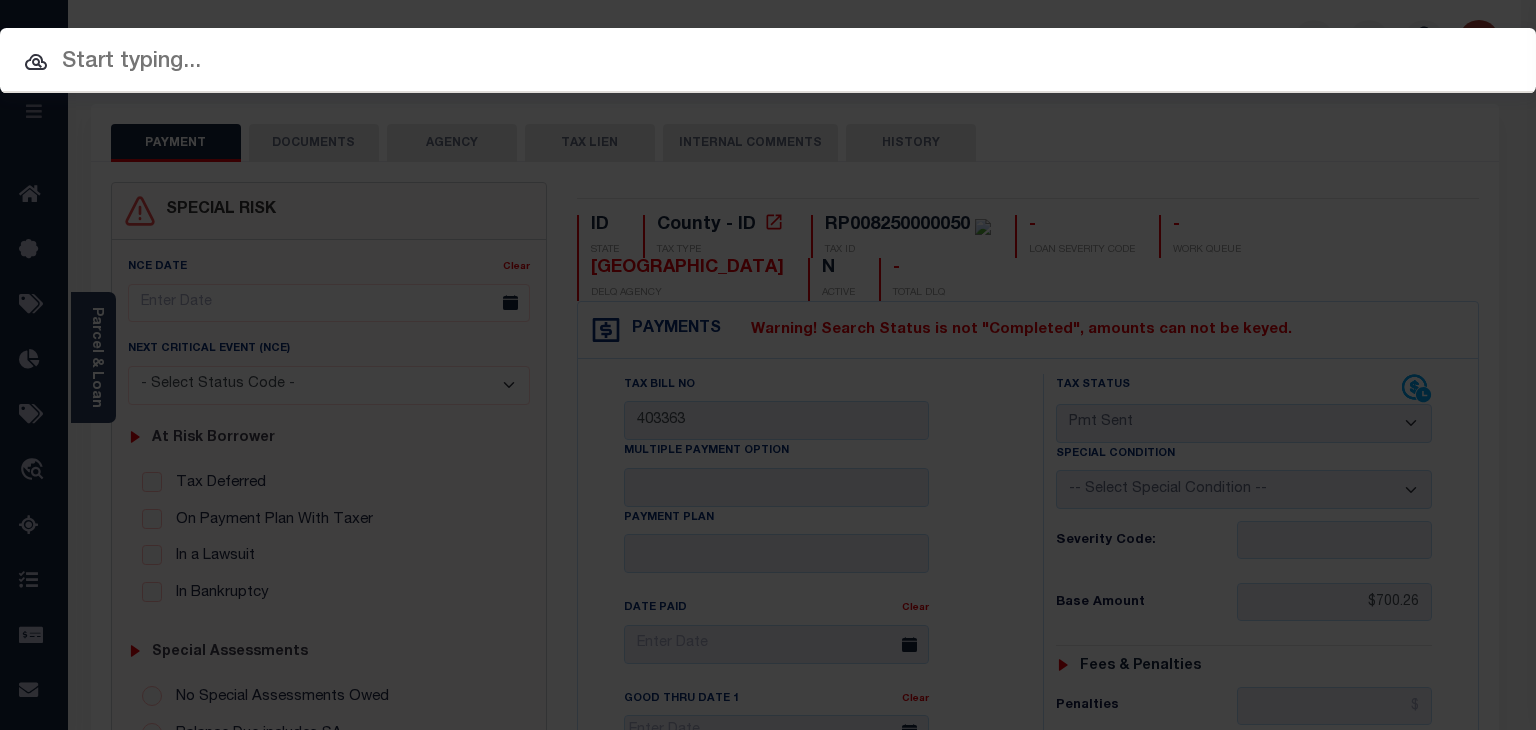 click at bounding box center [768, 62] 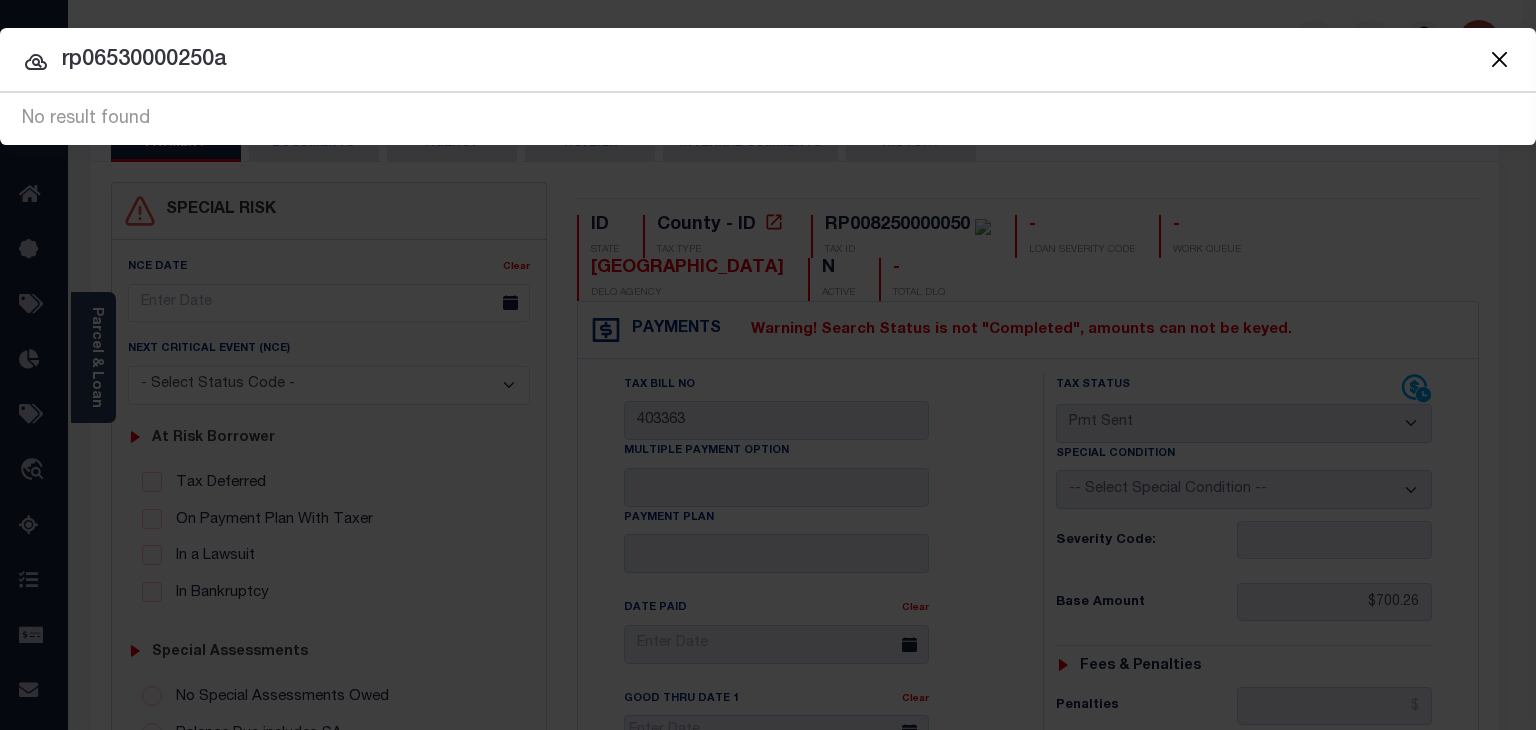 click on "rp06530000250a" at bounding box center (768, 60) 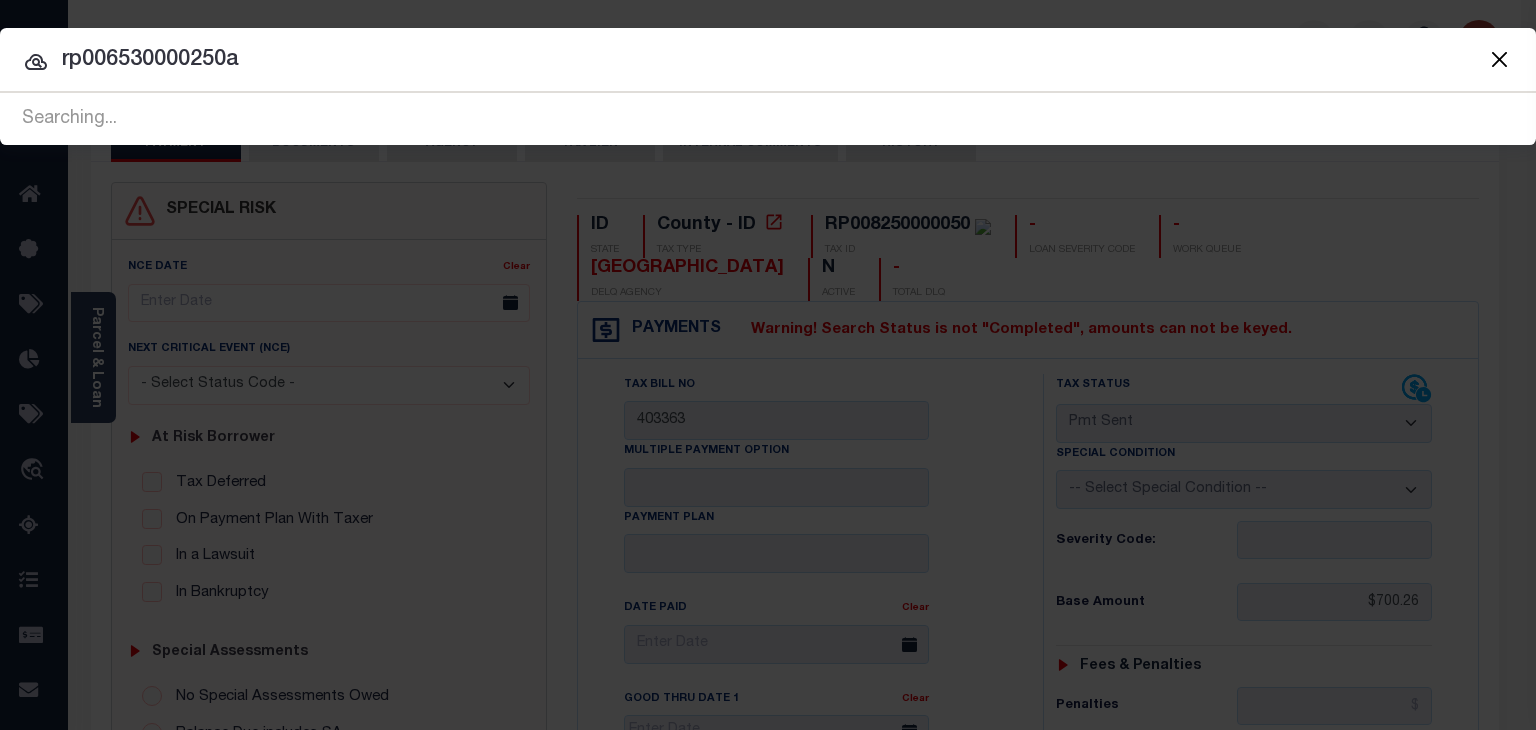 click on "rp006530000250a" at bounding box center (768, 60) 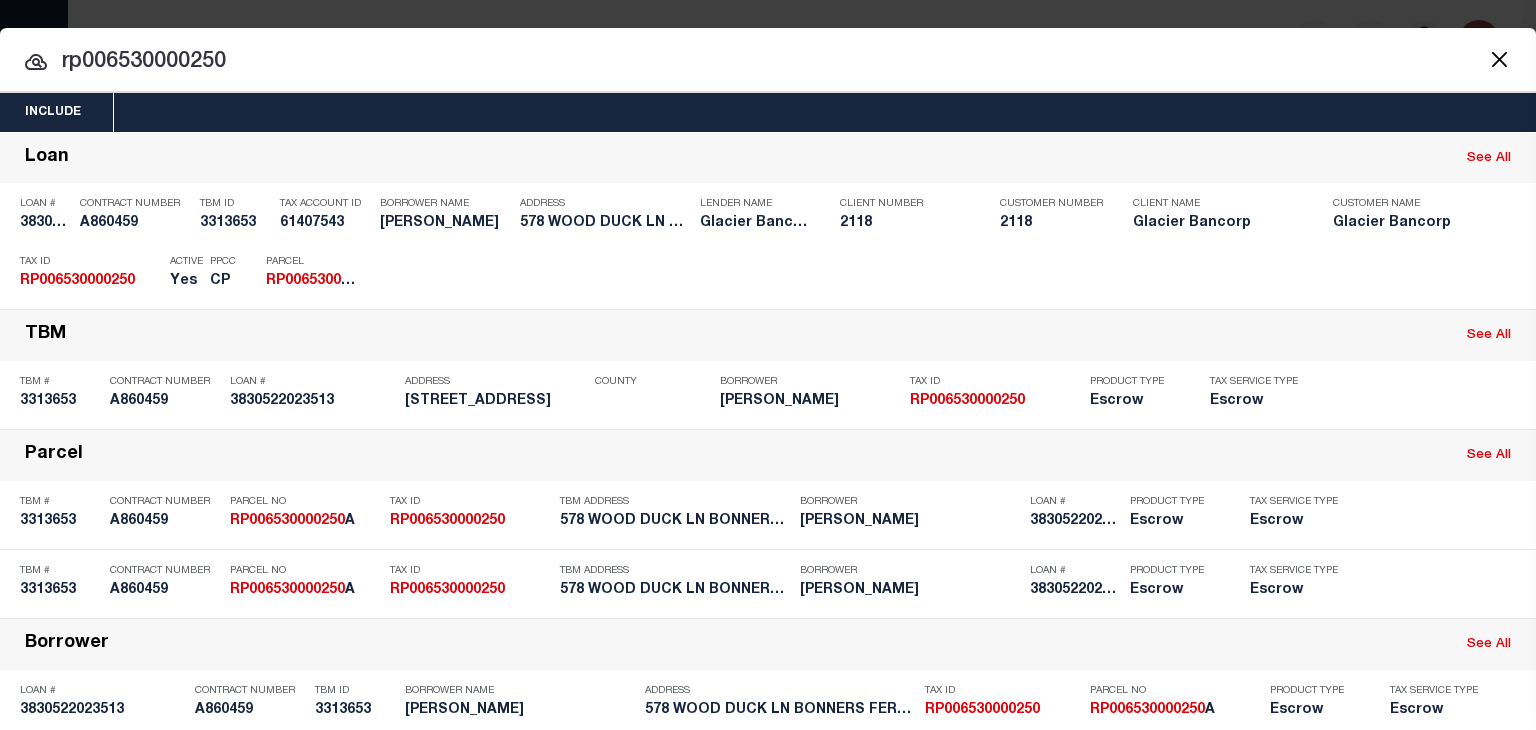 type on "rp006530000250" 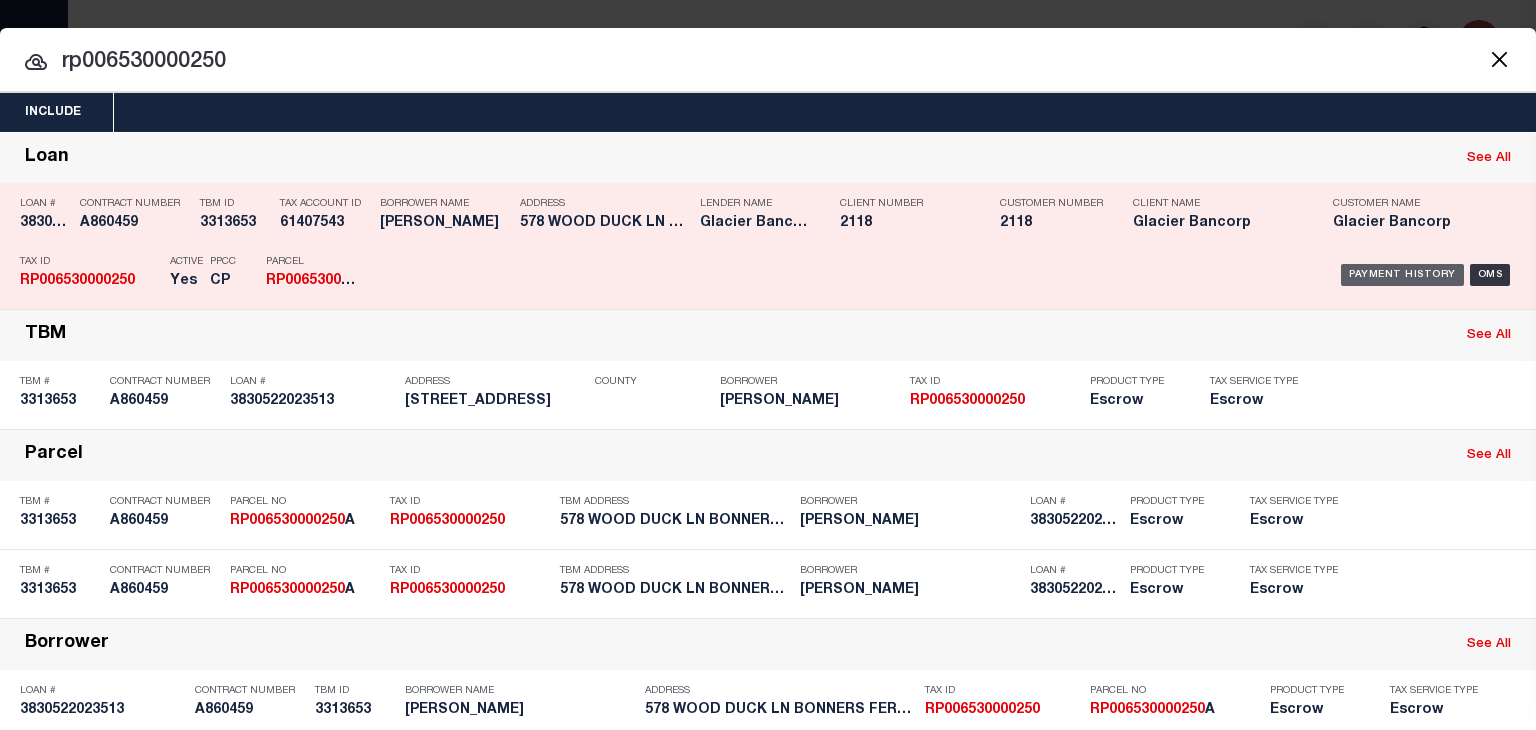 click on "Payment History" at bounding box center (1402, 275) 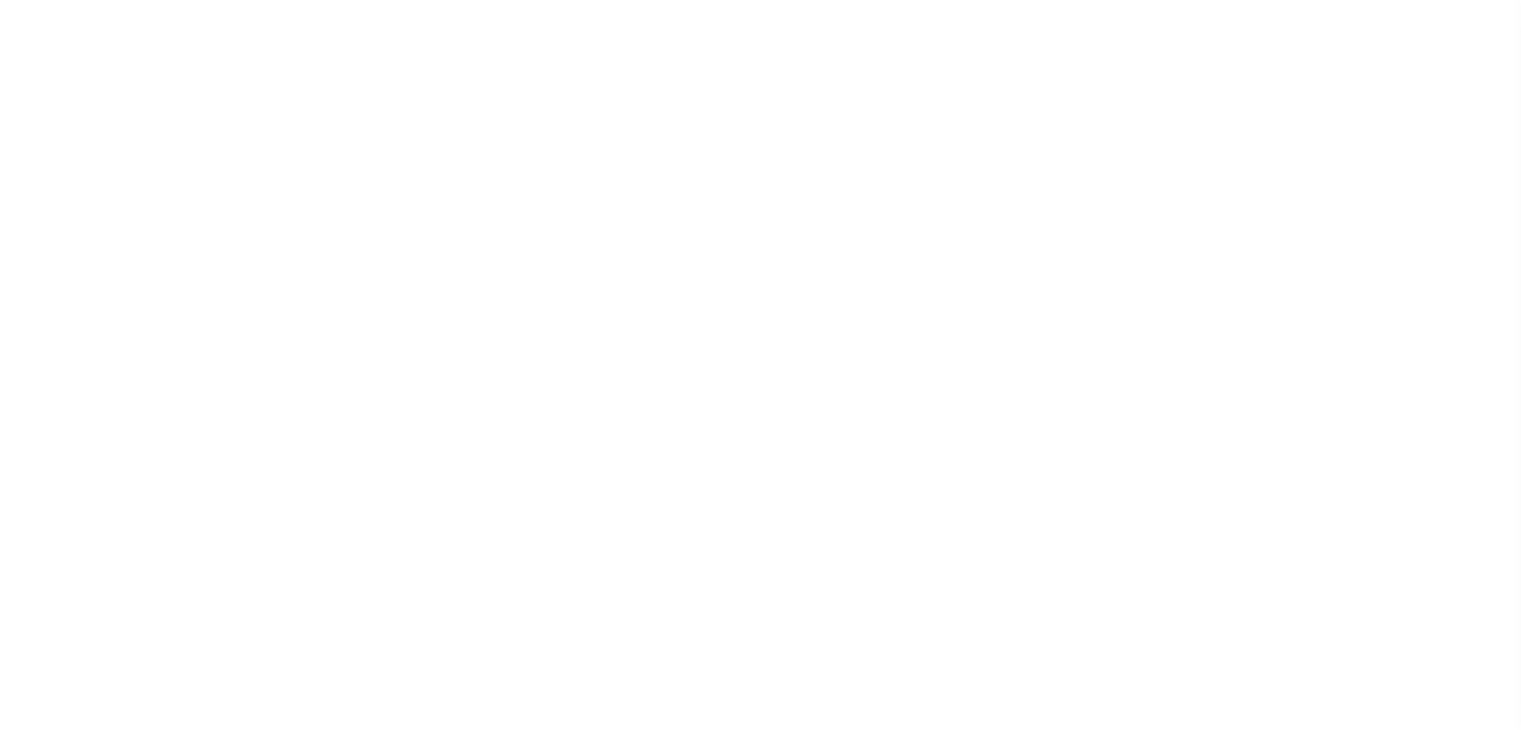 scroll, scrollTop: 0, scrollLeft: 0, axis: both 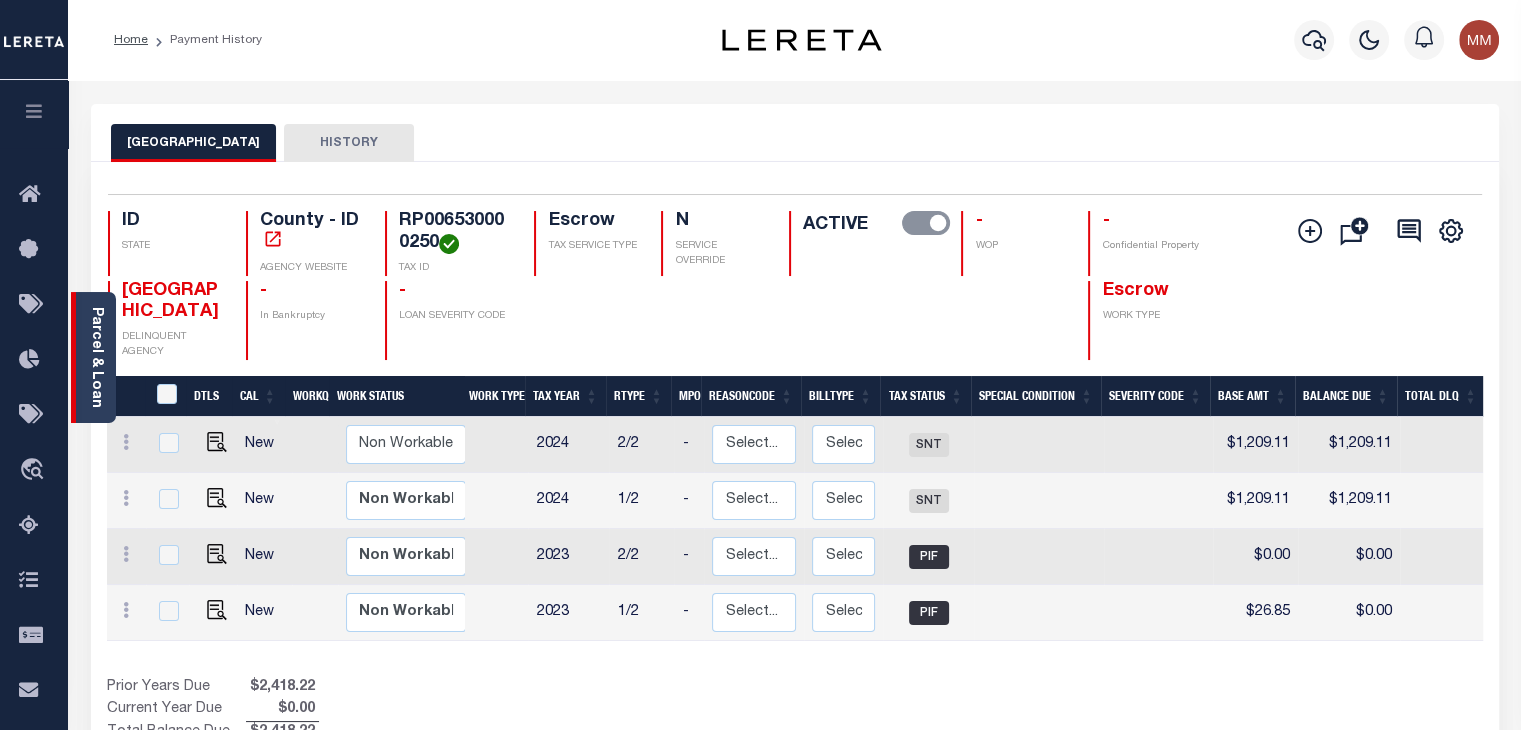 click on "Parcel & Loan" at bounding box center [96, 357] 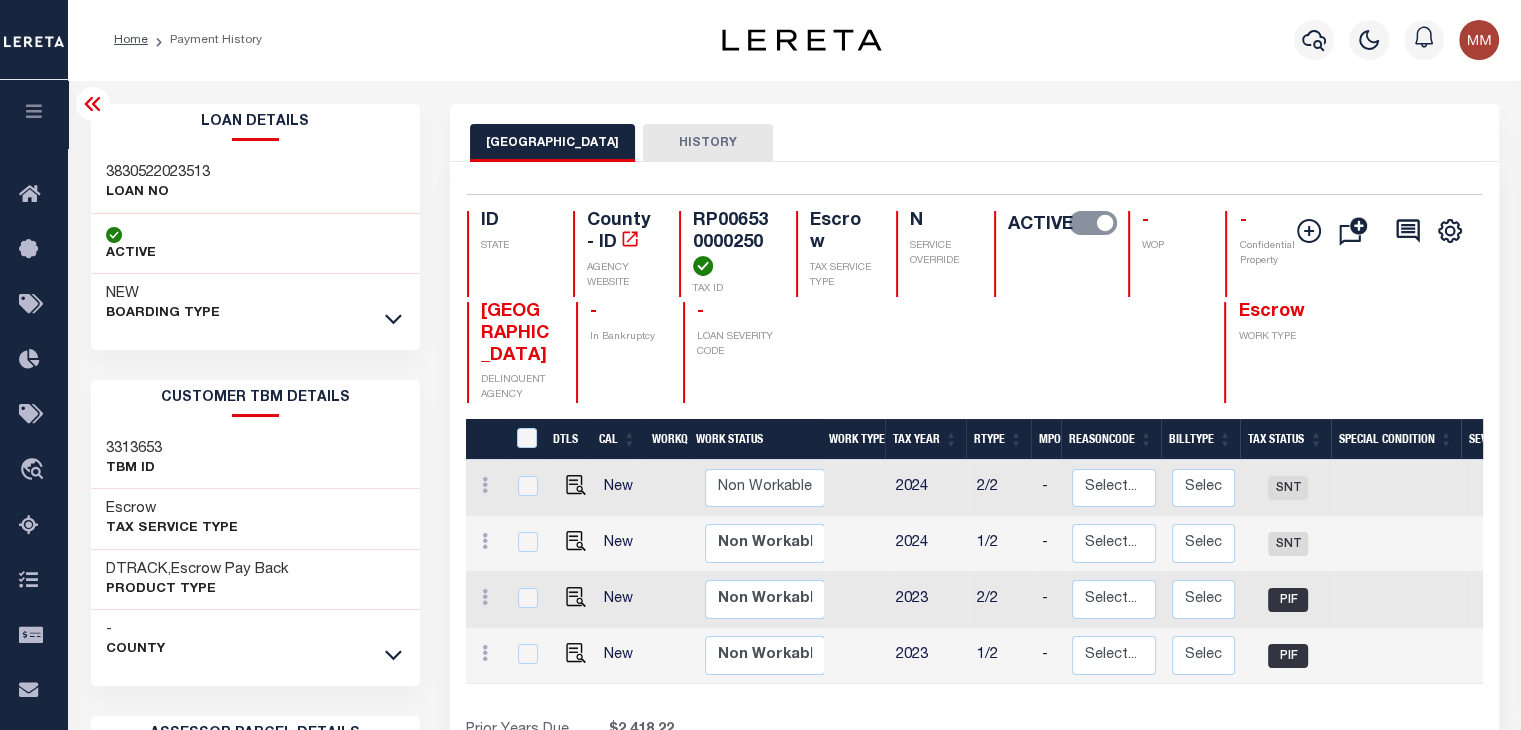 scroll, scrollTop: 0, scrollLeft: 606, axis: horizontal 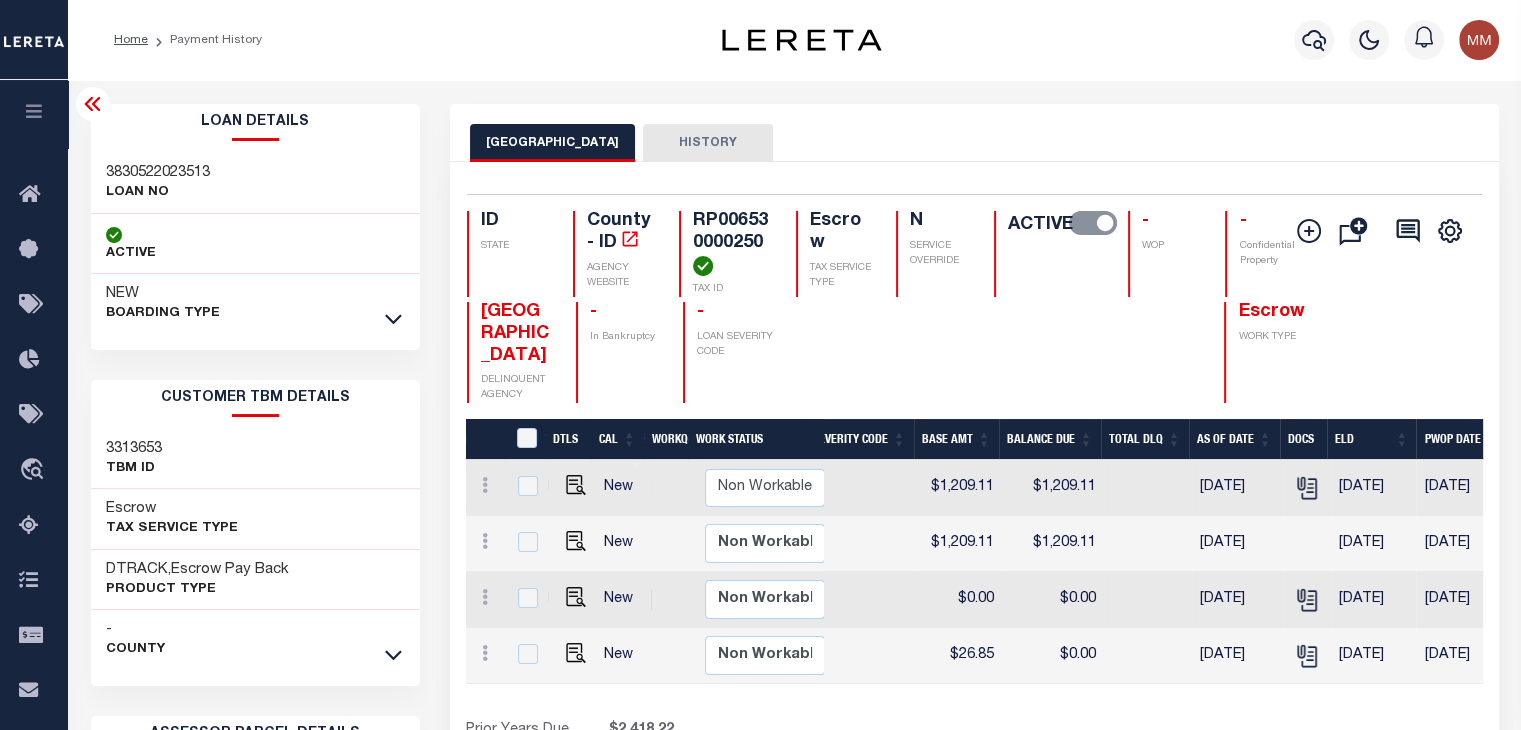 click 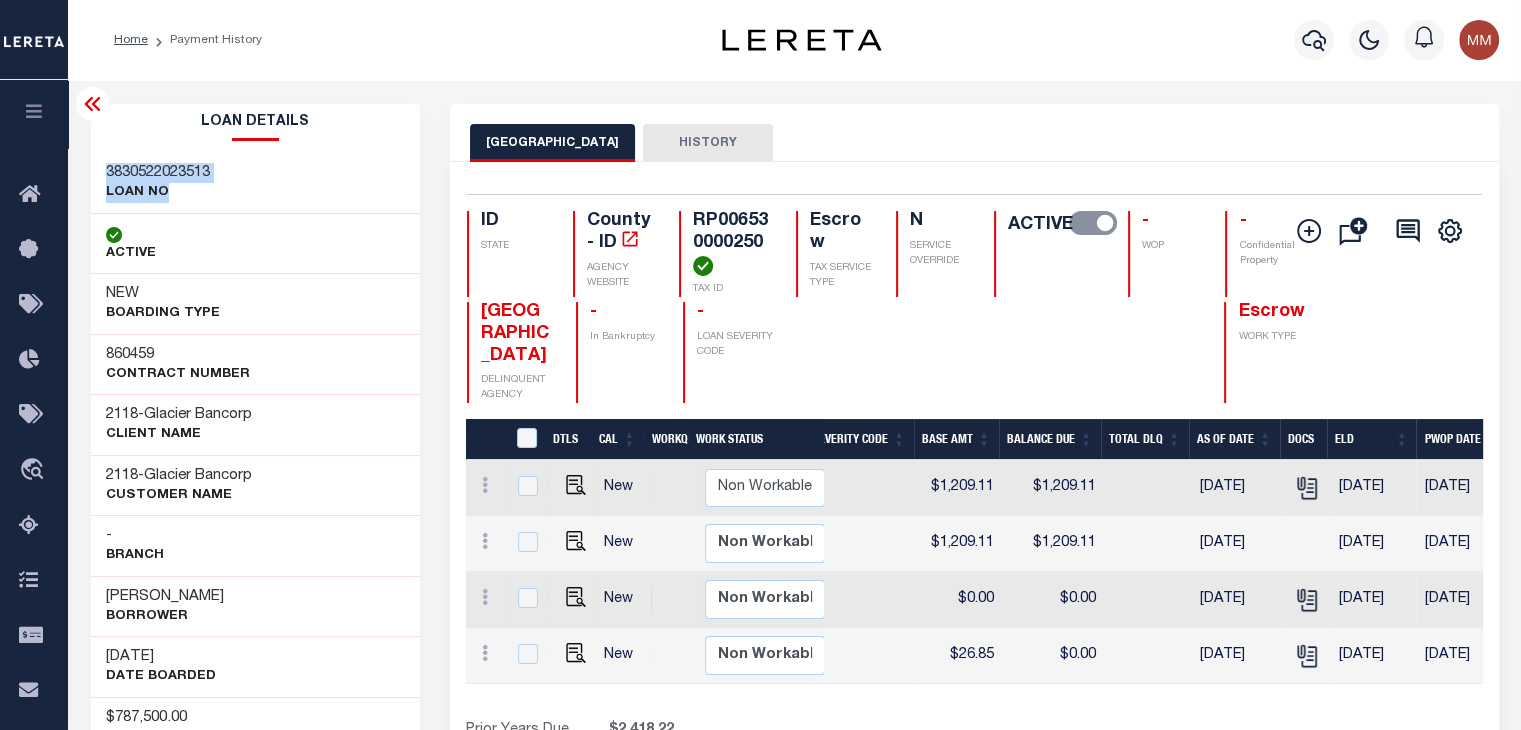 drag, startPoint x: 113, startPoint y: 181, endPoint x: 176, endPoint y: 209, distance: 68.942 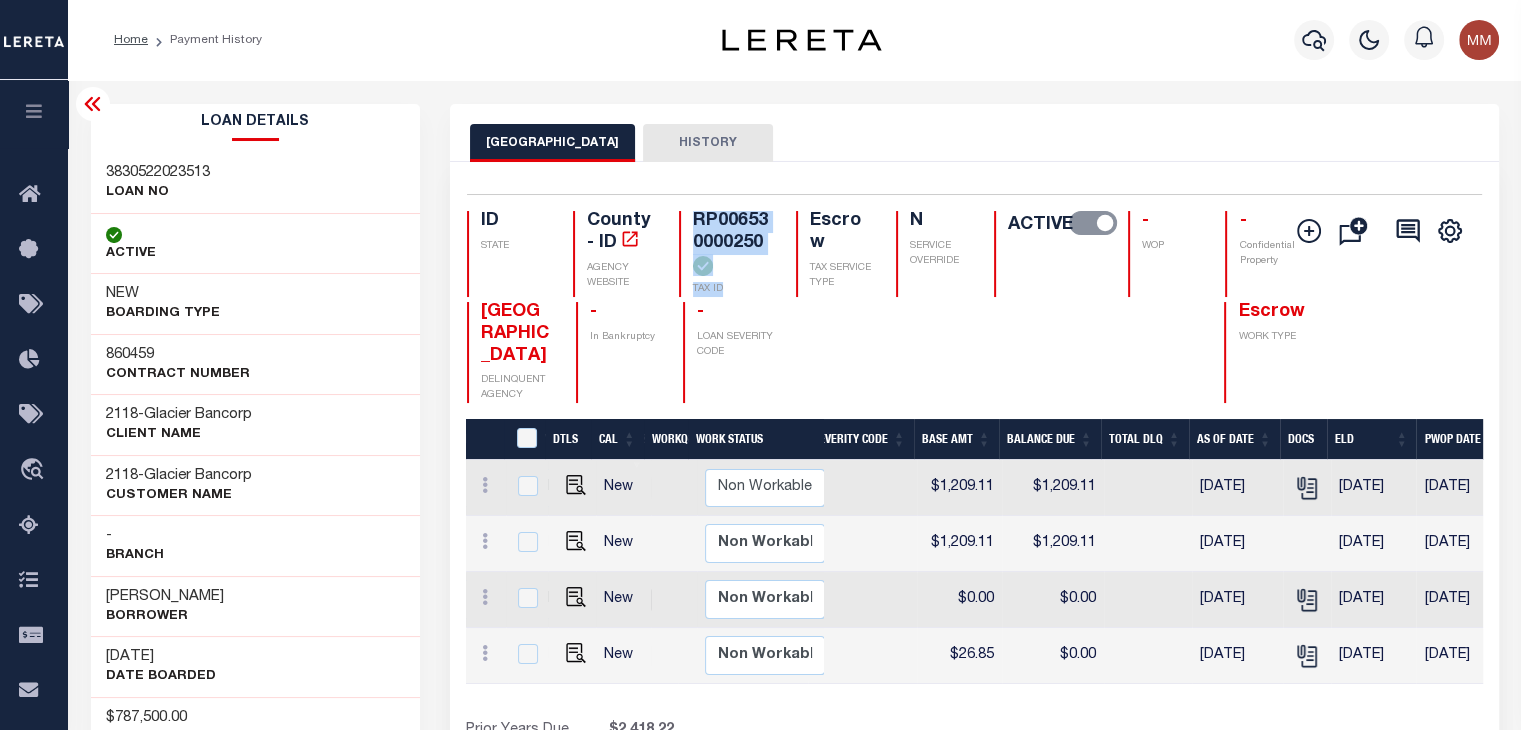 drag, startPoint x: 689, startPoint y: 216, endPoint x: 727, endPoint y: 302, distance: 94.02127 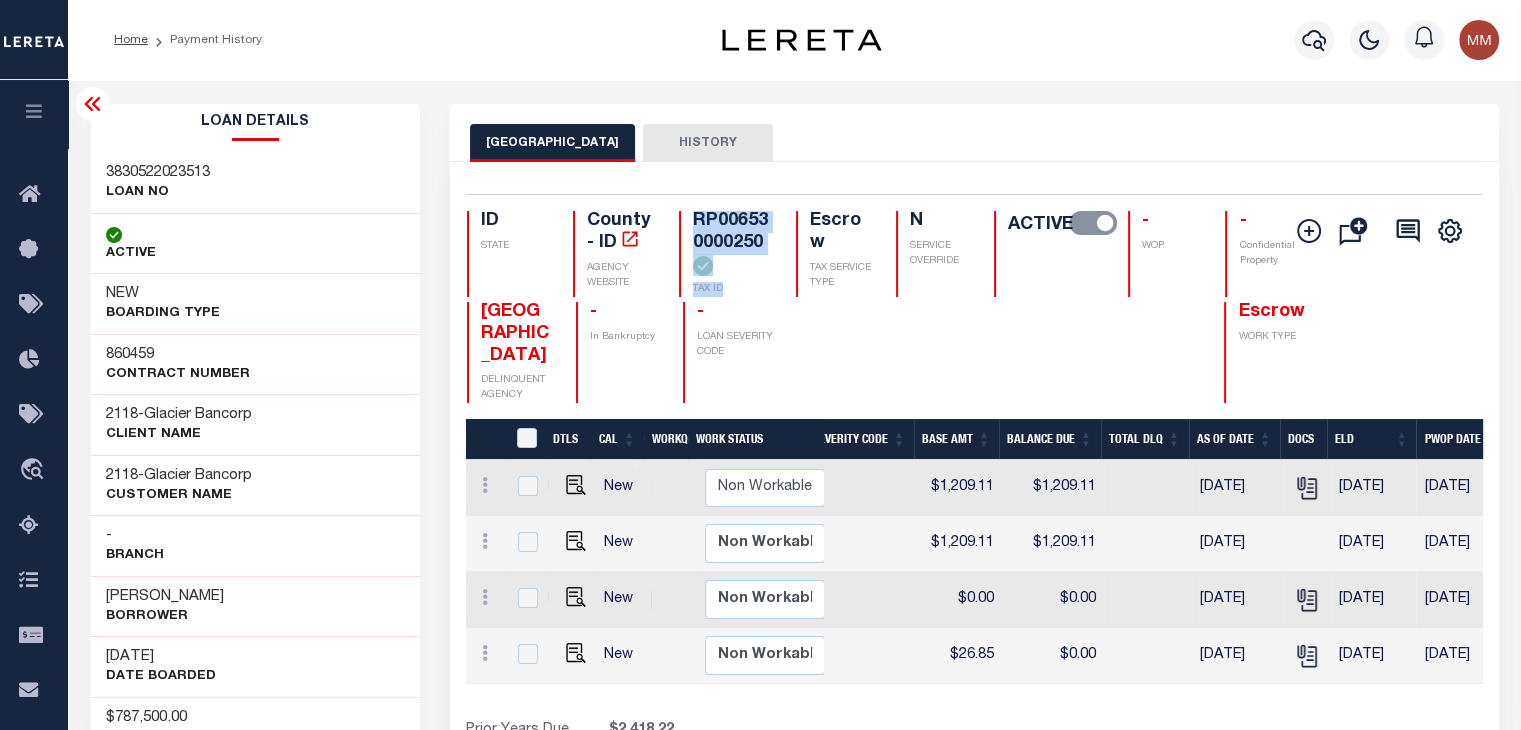 copy on "RP006530000250
TAX ID" 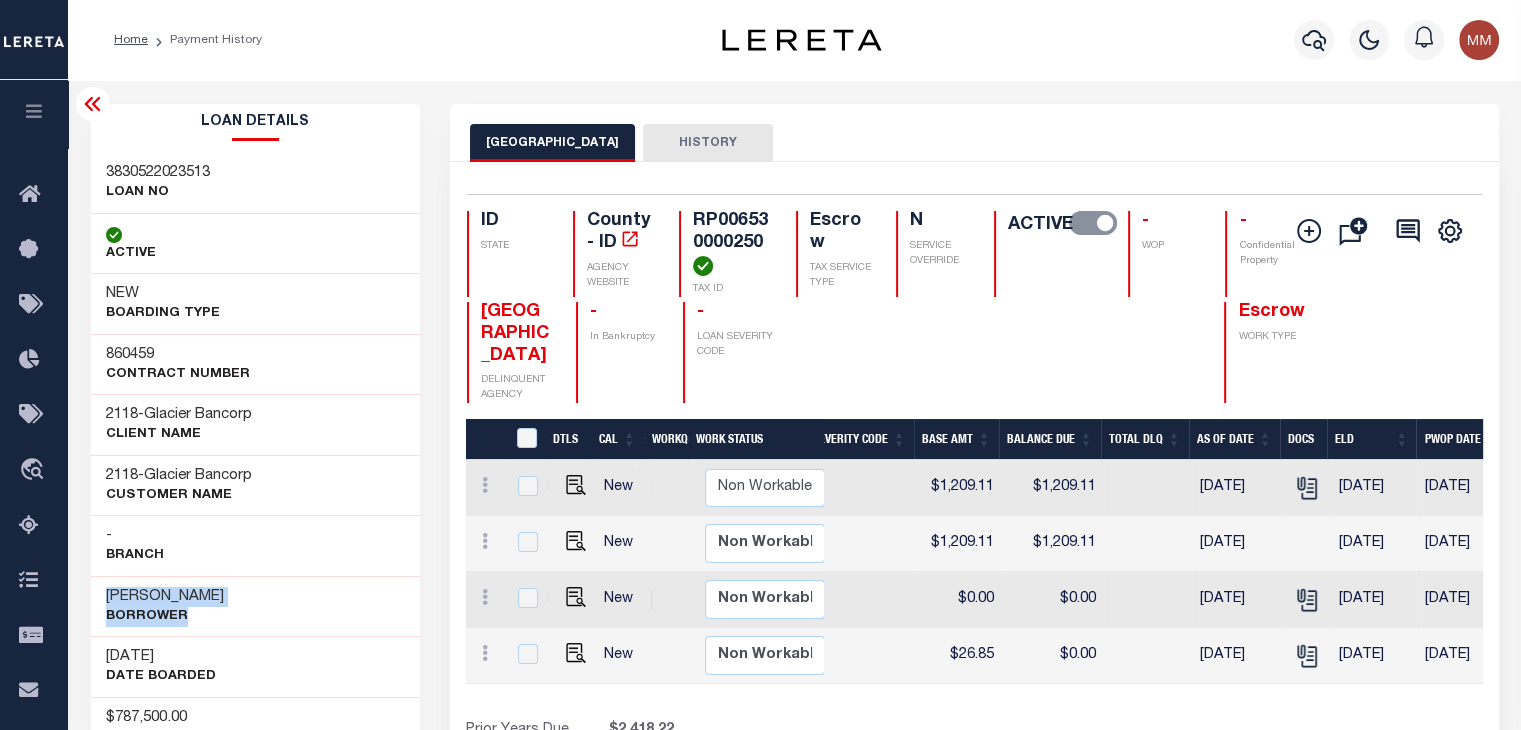 drag, startPoint x: 108, startPoint y: 594, endPoint x: 228, endPoint y: 615, distance: 121.82365 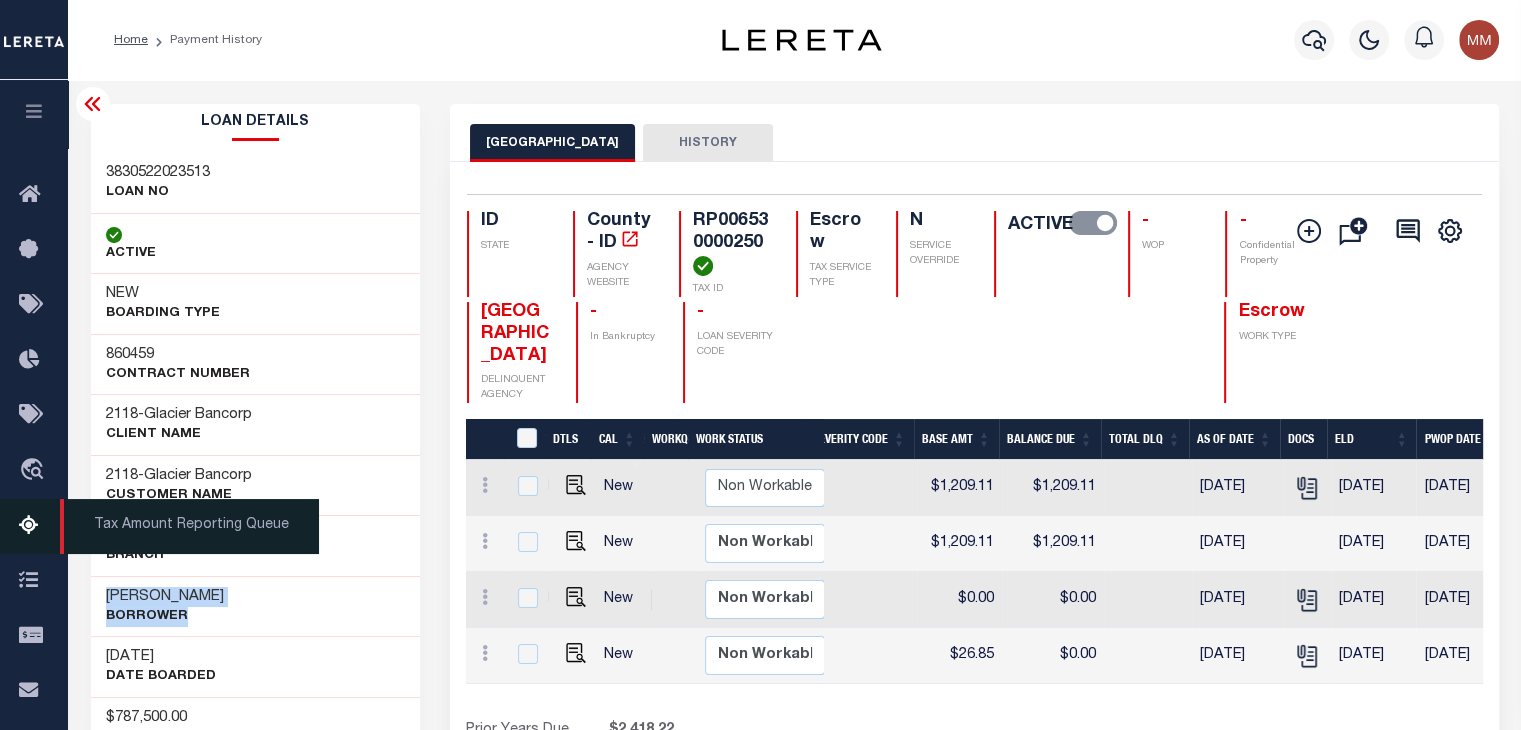 copy on "MOLL EUGENE E
Borrower" 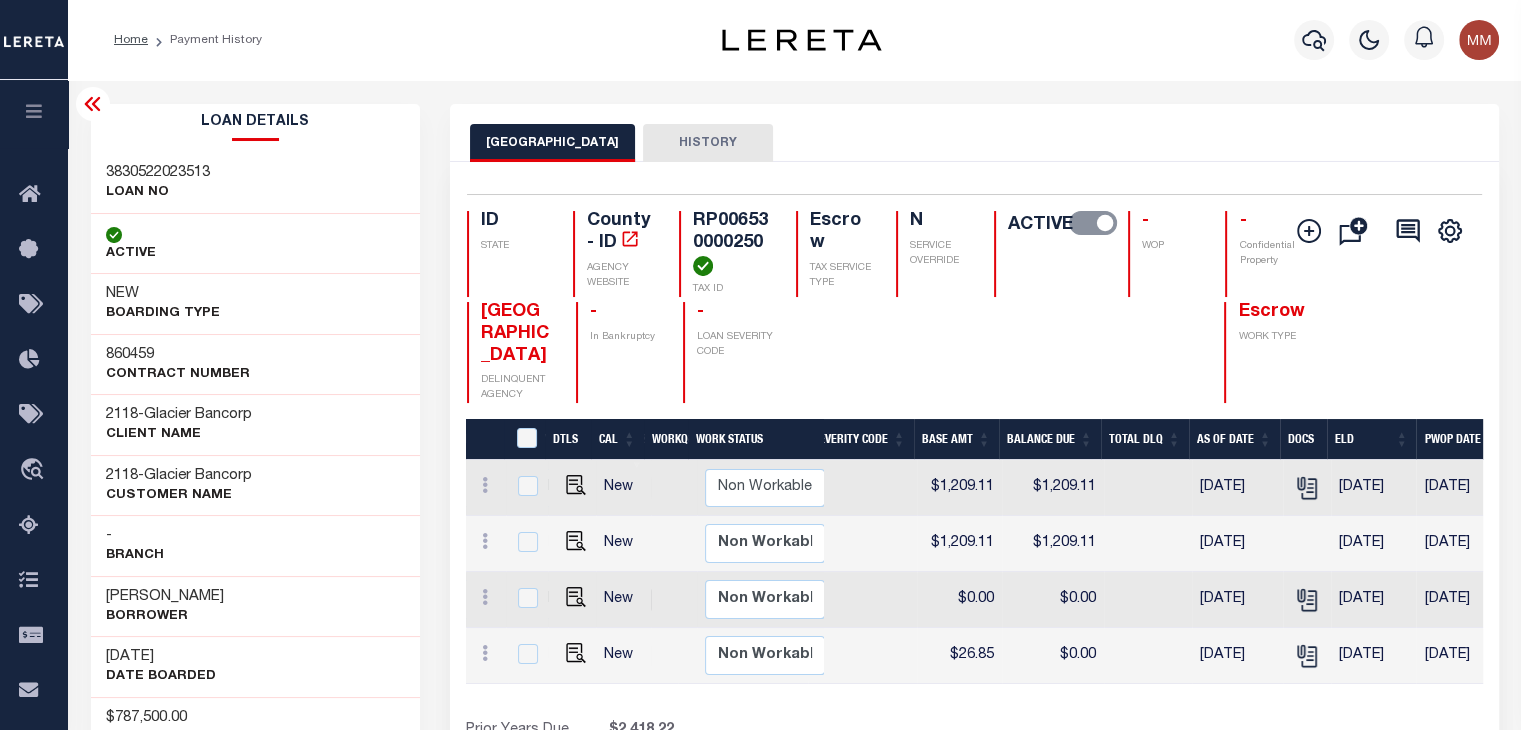click on "ACTIVE" at bounding box center (256, 244) 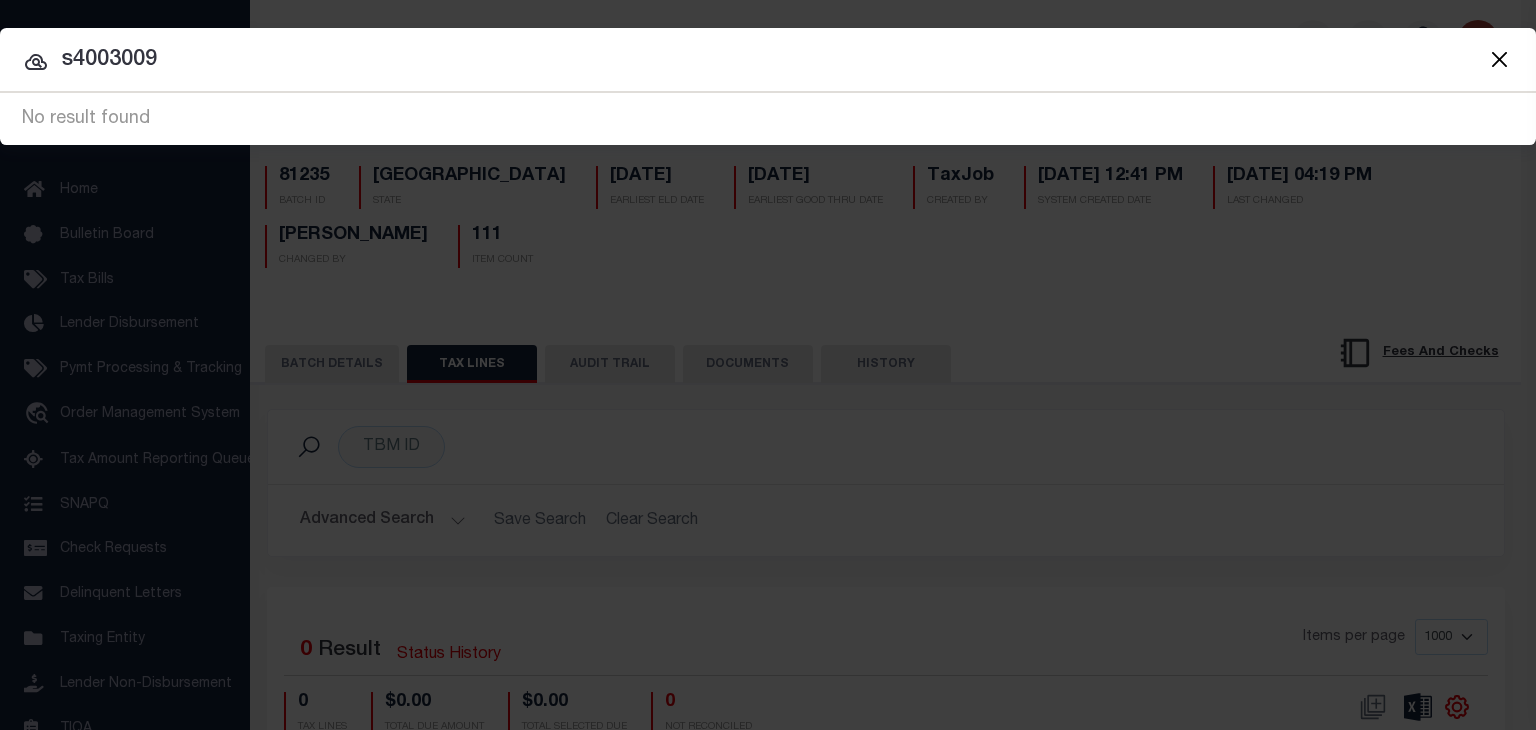 scroll, scrollTop: 0, scrollLeft: 0, axis: both 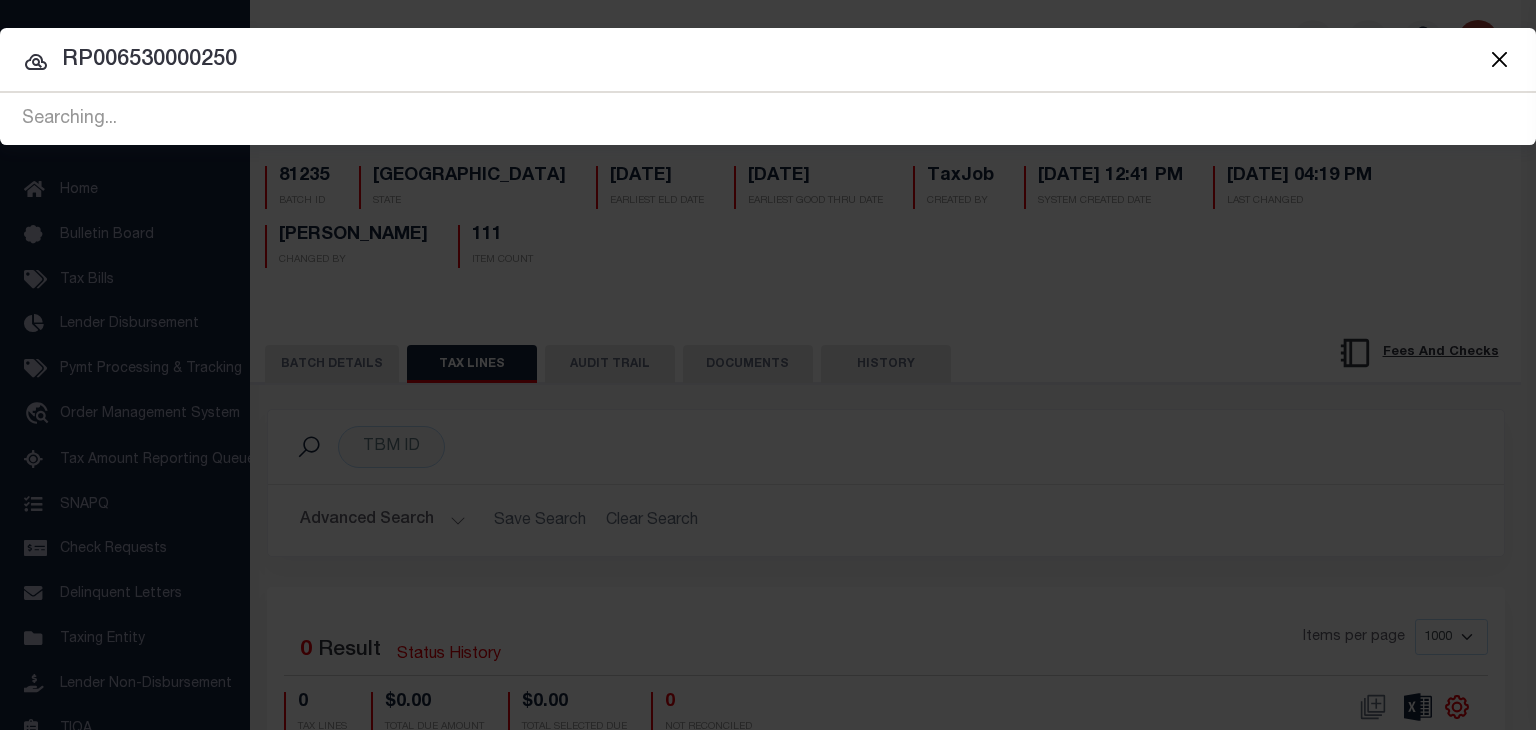 type on "RP006530000250" 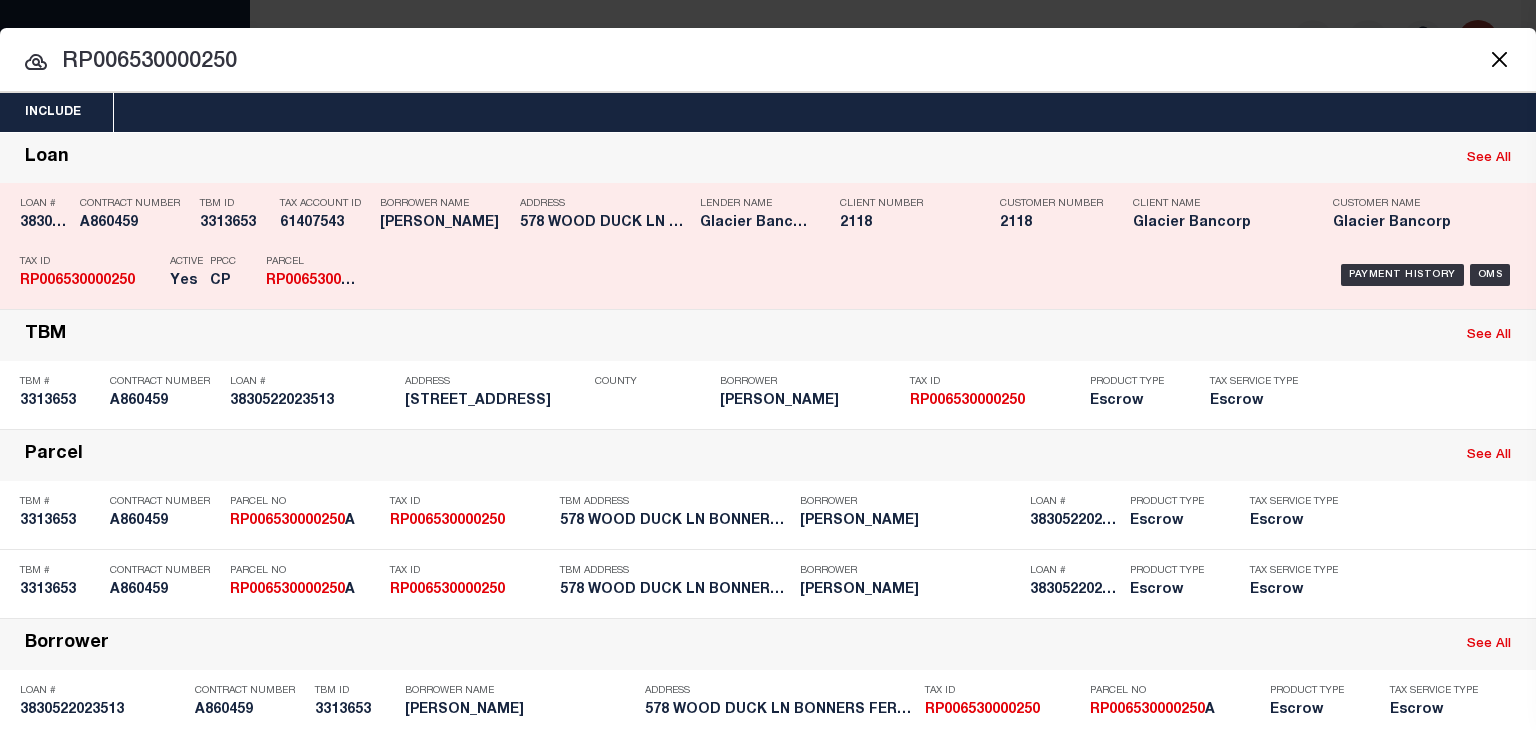 click on "Loan #
3830522023513
Contract Number
A860459
TBM ID
3313653
Tax Account ID
61407543
1987971
Borrower Name
EUGENE MOLL
Address
578 WOOD DUCK LN BONNERS FERRY ...
Lender Name
Glacier Bancorp
Yes" at bounding box center [768, 246] 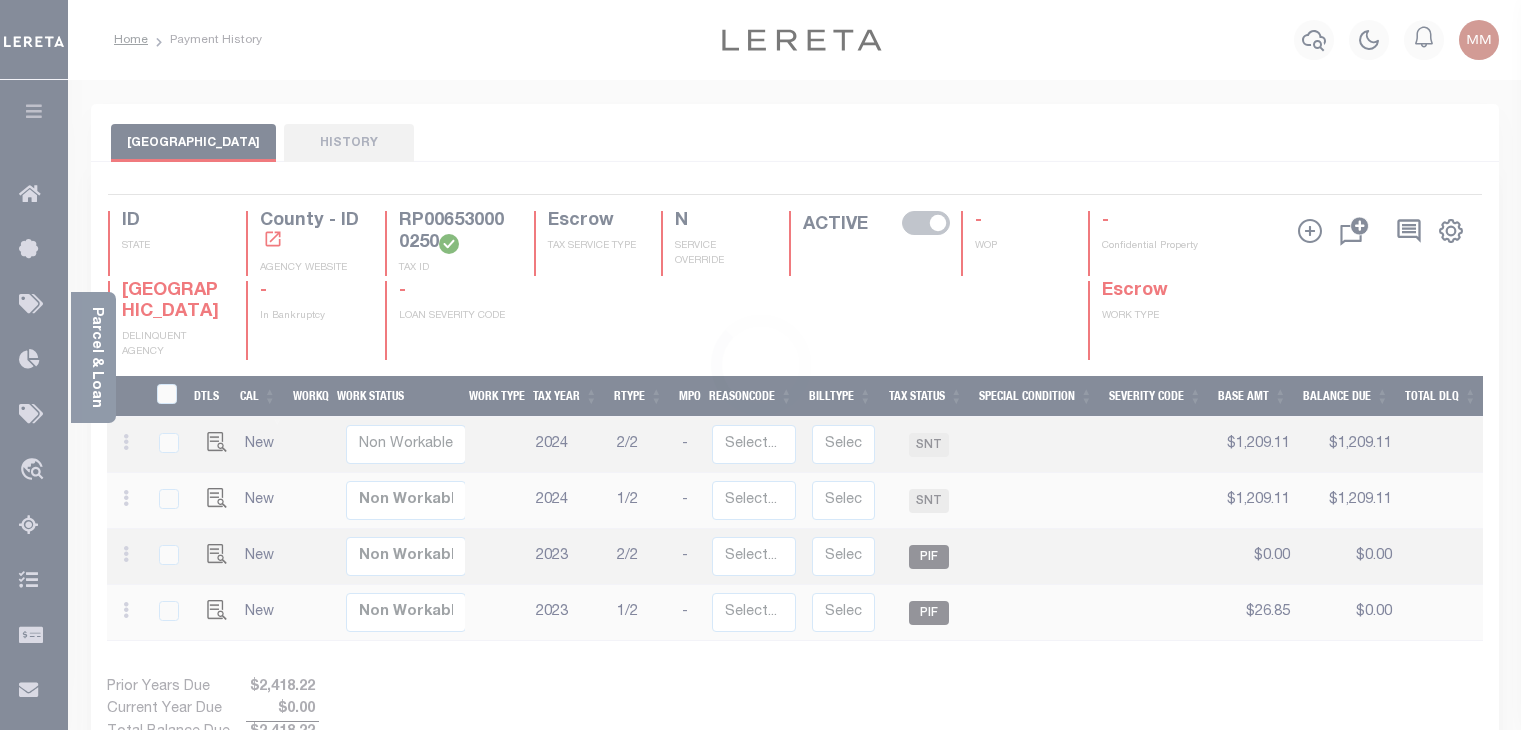 scroll, scrollTop: 0, scrollLeft: 0, axis: both 